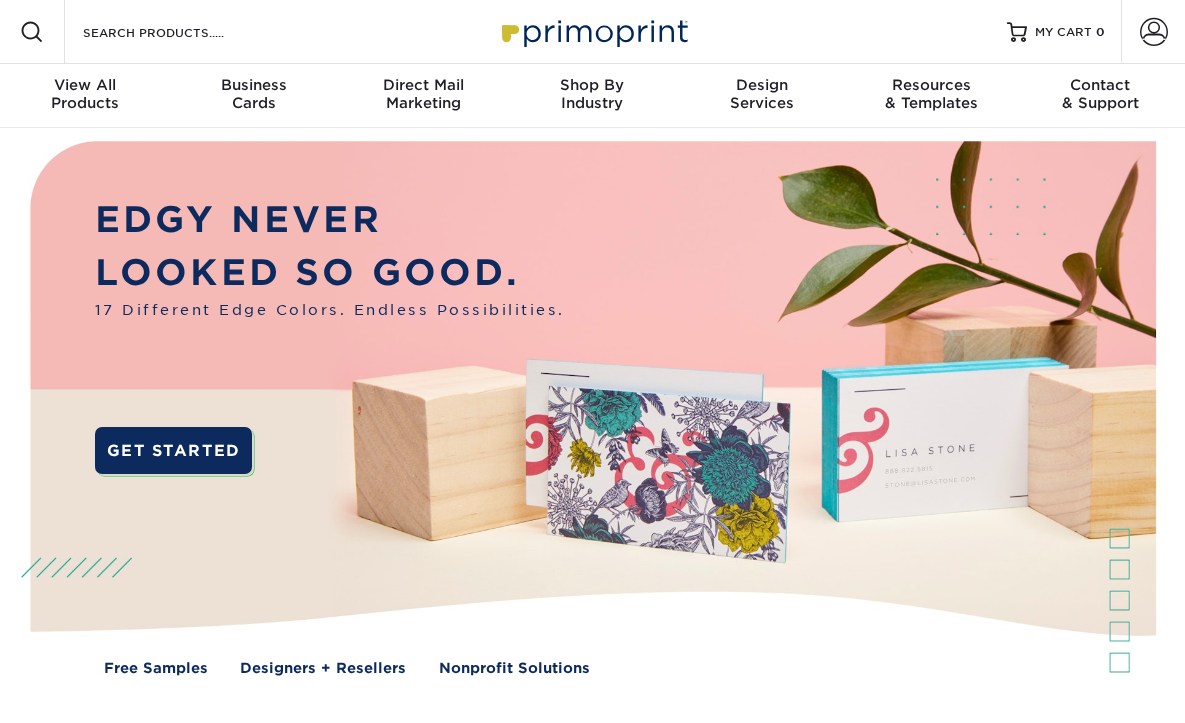 scroll, scrollTop: 0, scrollLeft: 0, axis: both 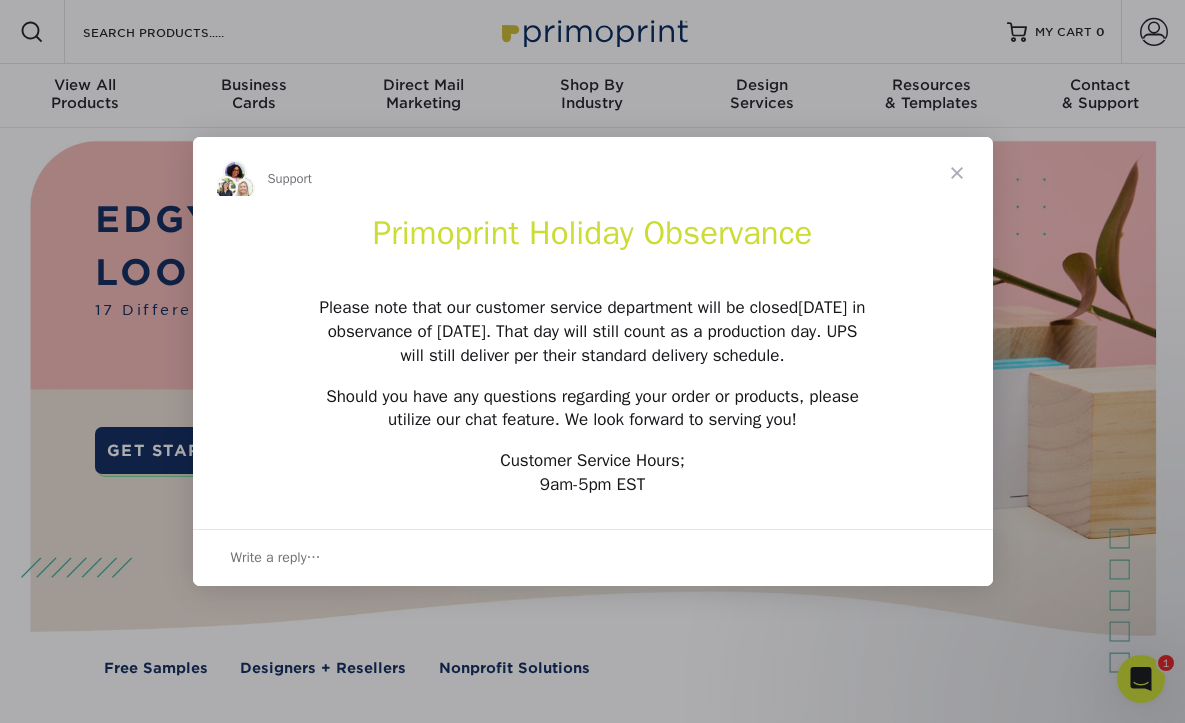 click at bounding box center [957, 173] 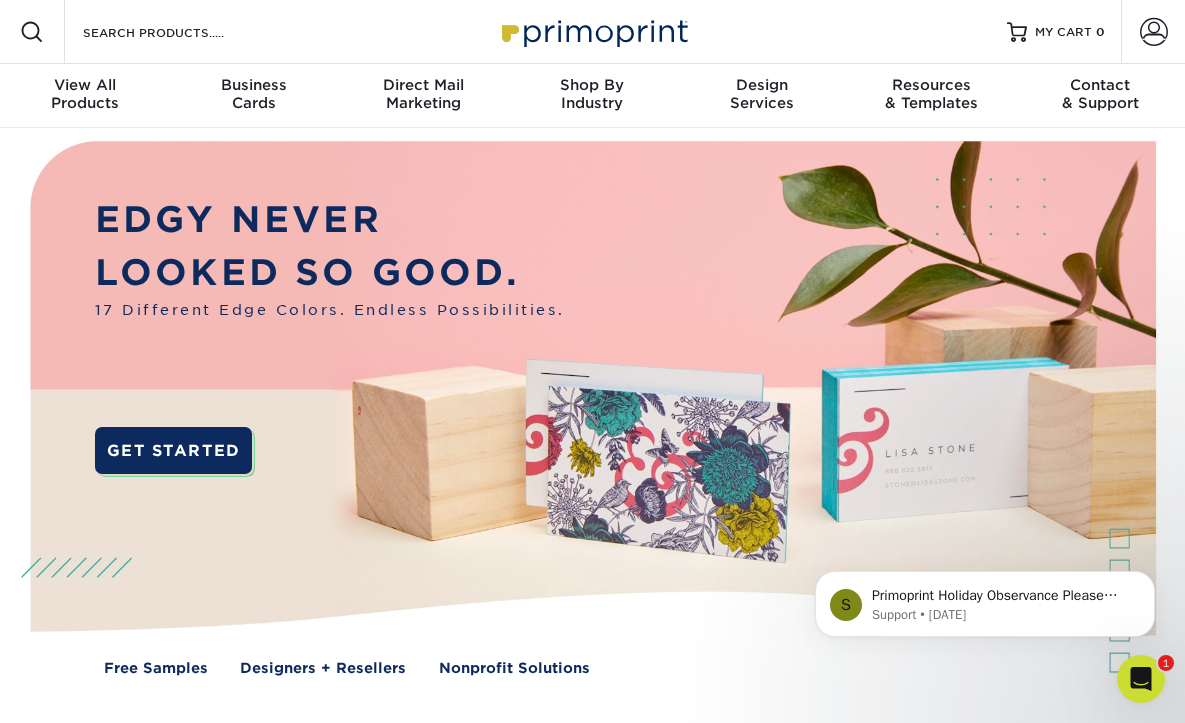 scroll, scrollTop: 0, scrollLeft: 0, axis: both 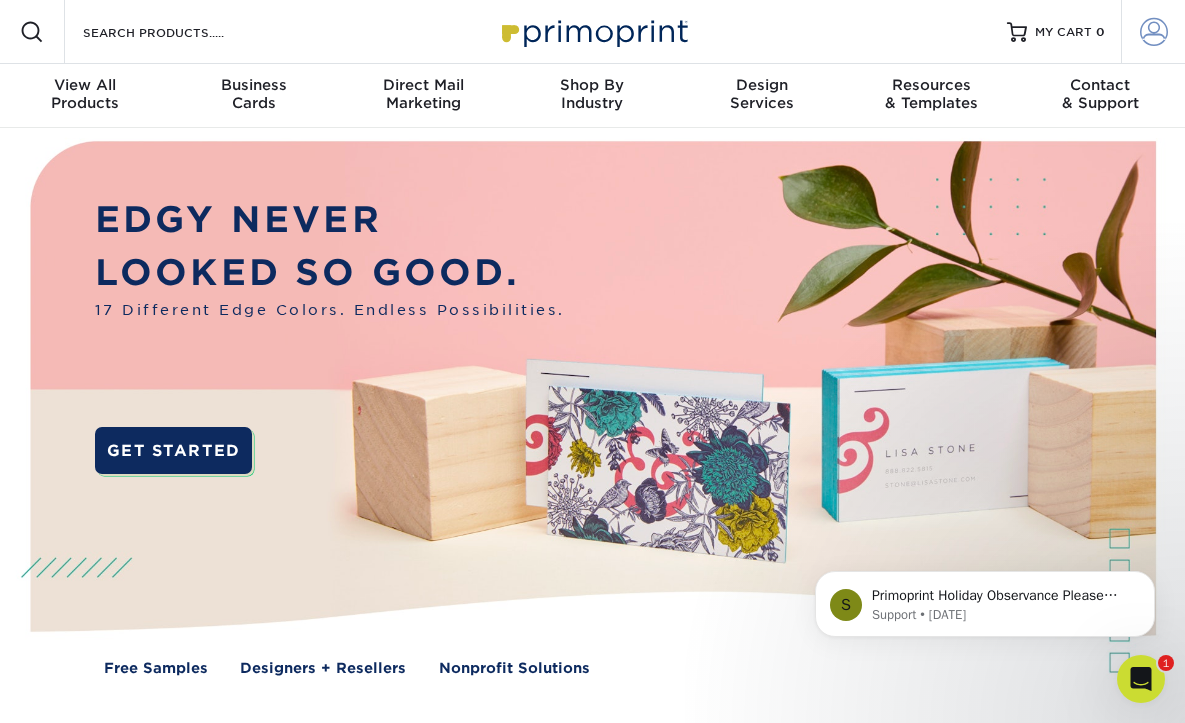 click at bounding box center [1154, 32] 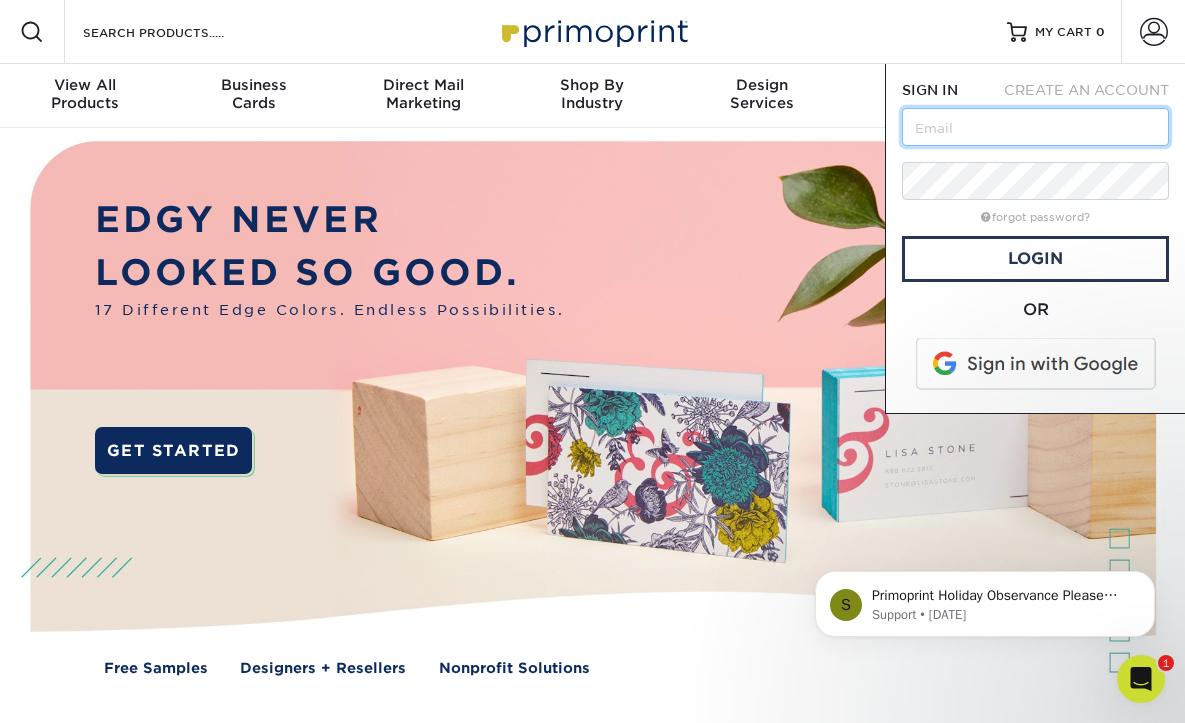 click at bounding box center [1035, 127] 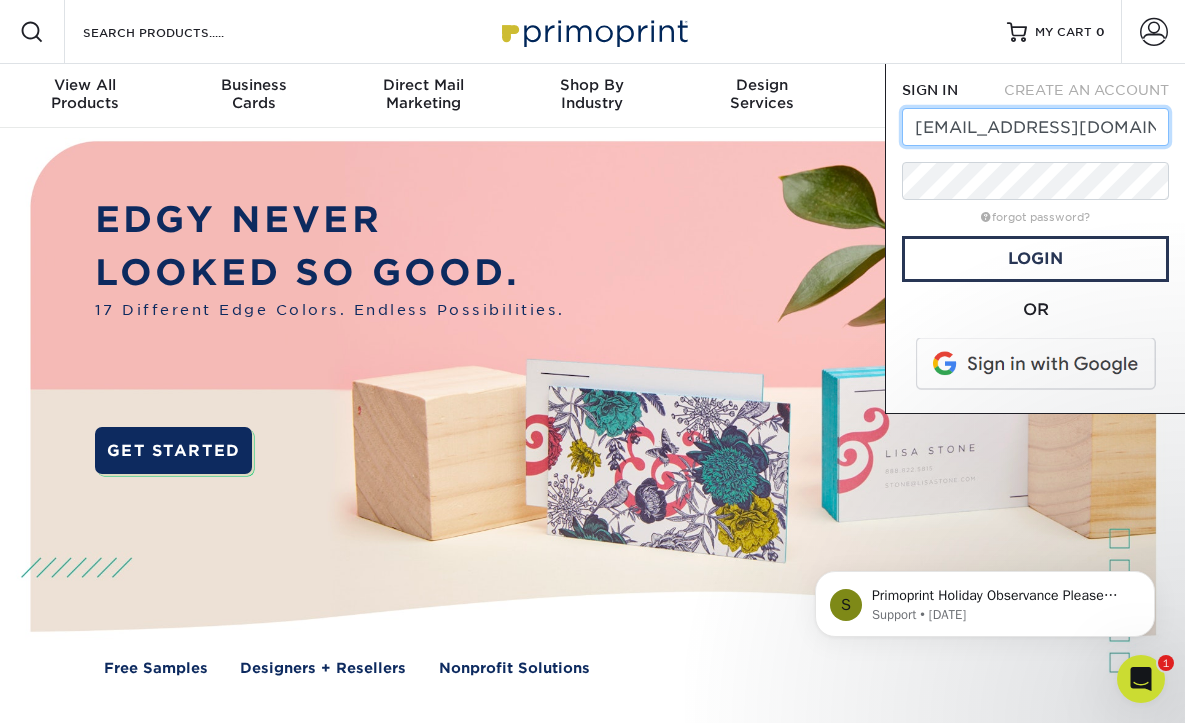 scroll, scrollTop: 0, scrollLeft: 10, axis: horizontal 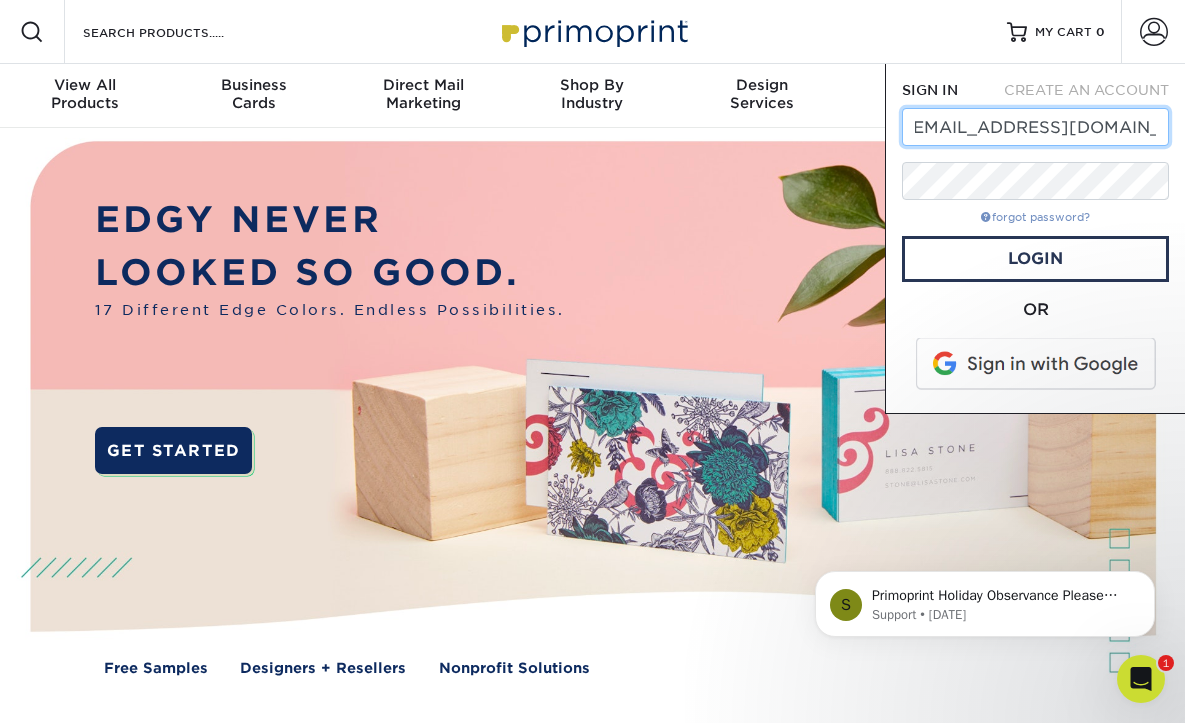 type on "presidential@gc.adventist.org" 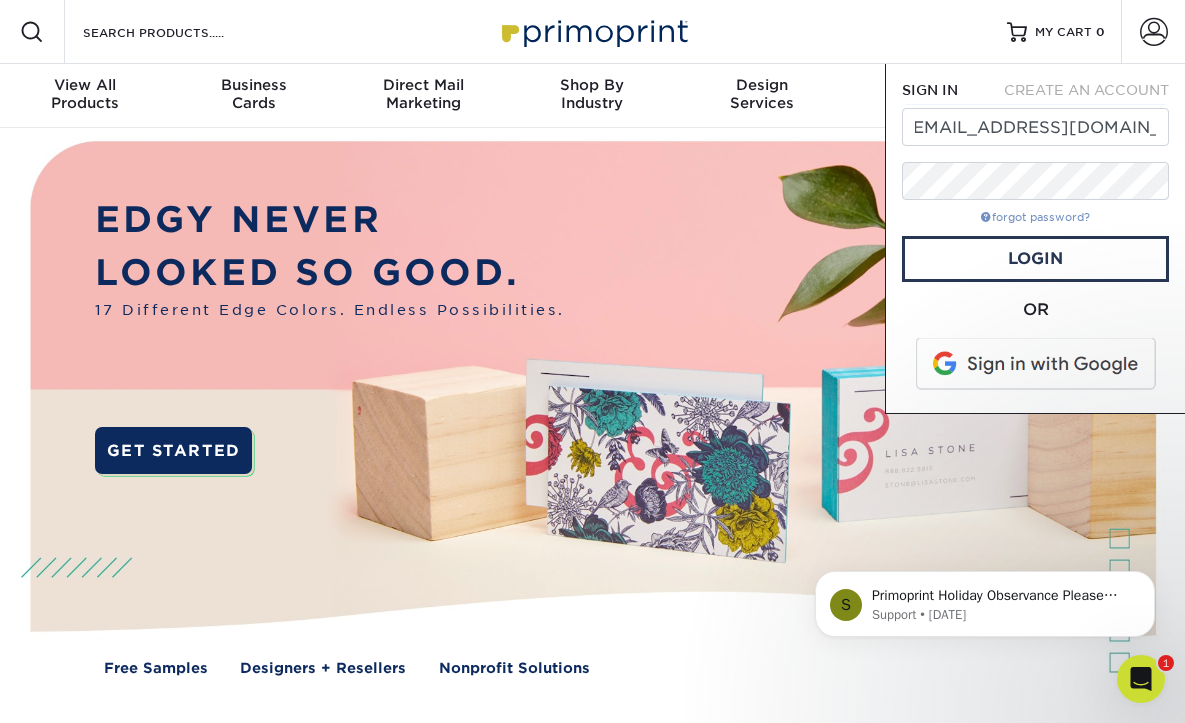 scroll, scrollTop: 0, scrollLeft: 0, axis: both 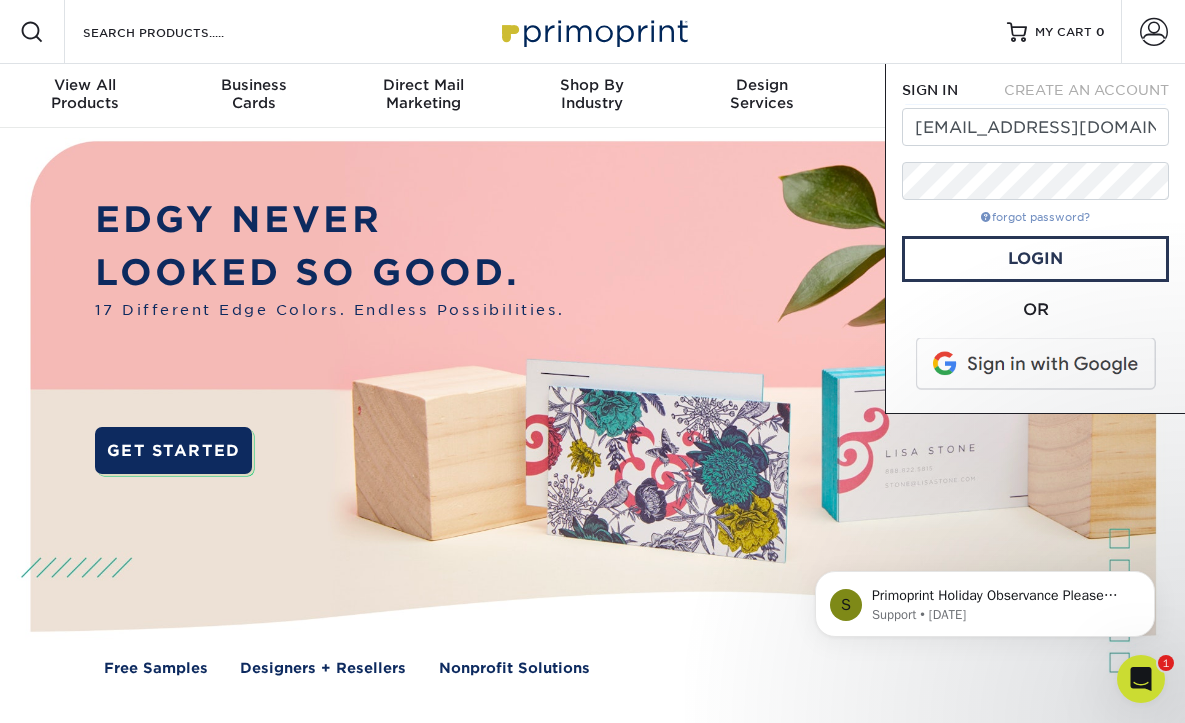 click on "forgot password?" at bounding box center [1035, 217] 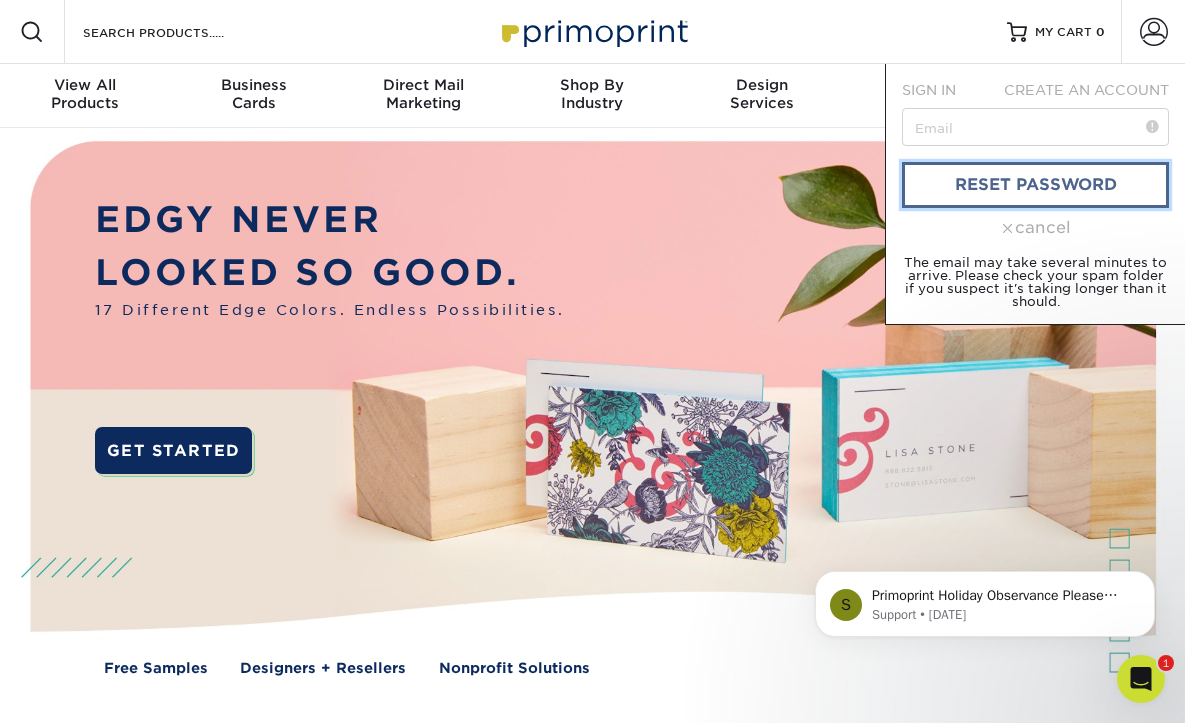 click on "reset password" at bounding box center (1035, 185) 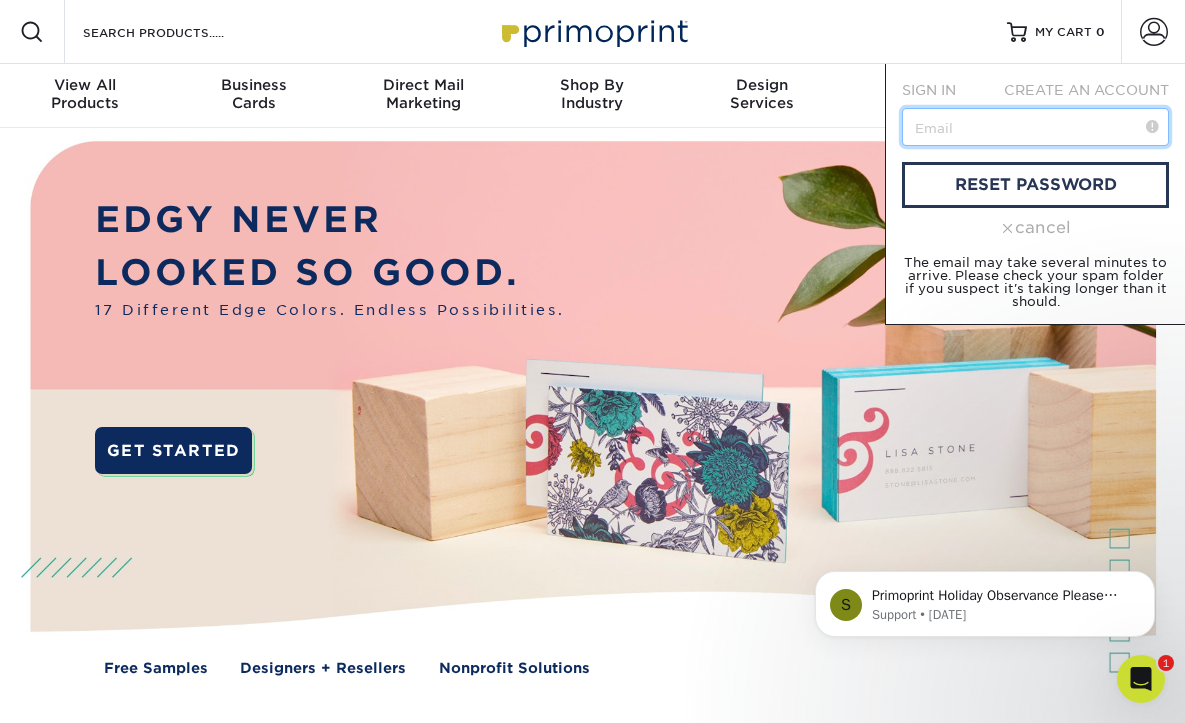 click at bounding box center [1035, 127] 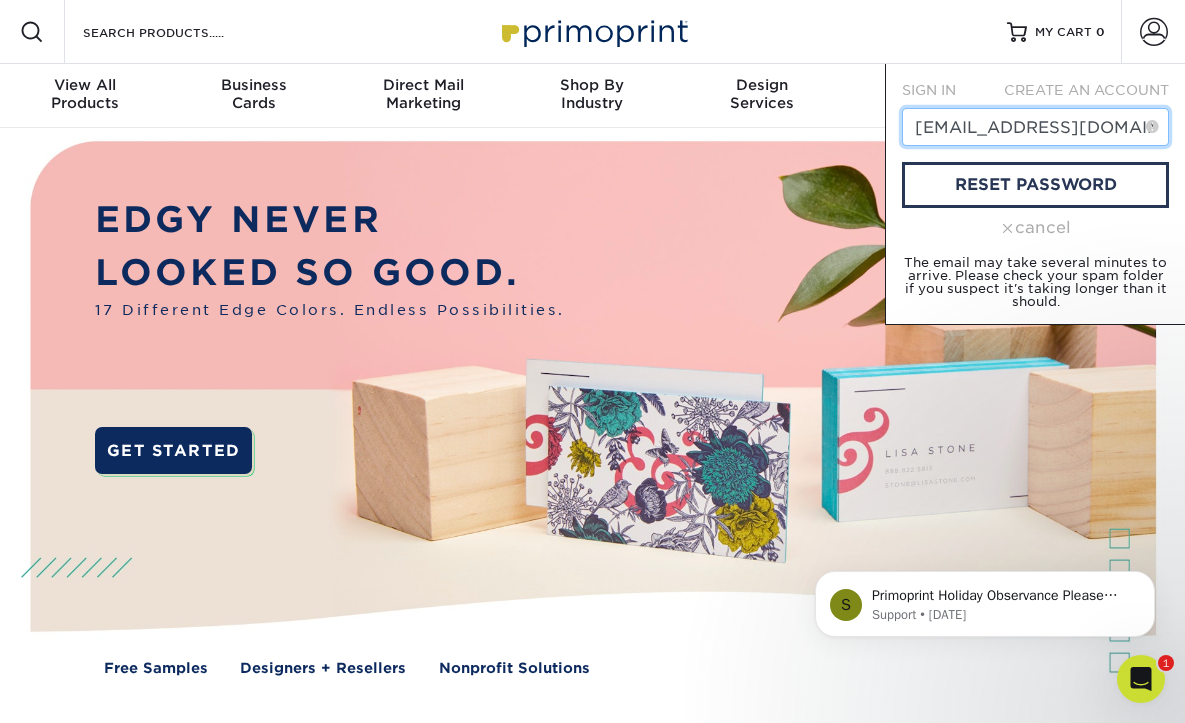 scroll, scrollTop: 0, scrollLeft: 10, axis: horizontal 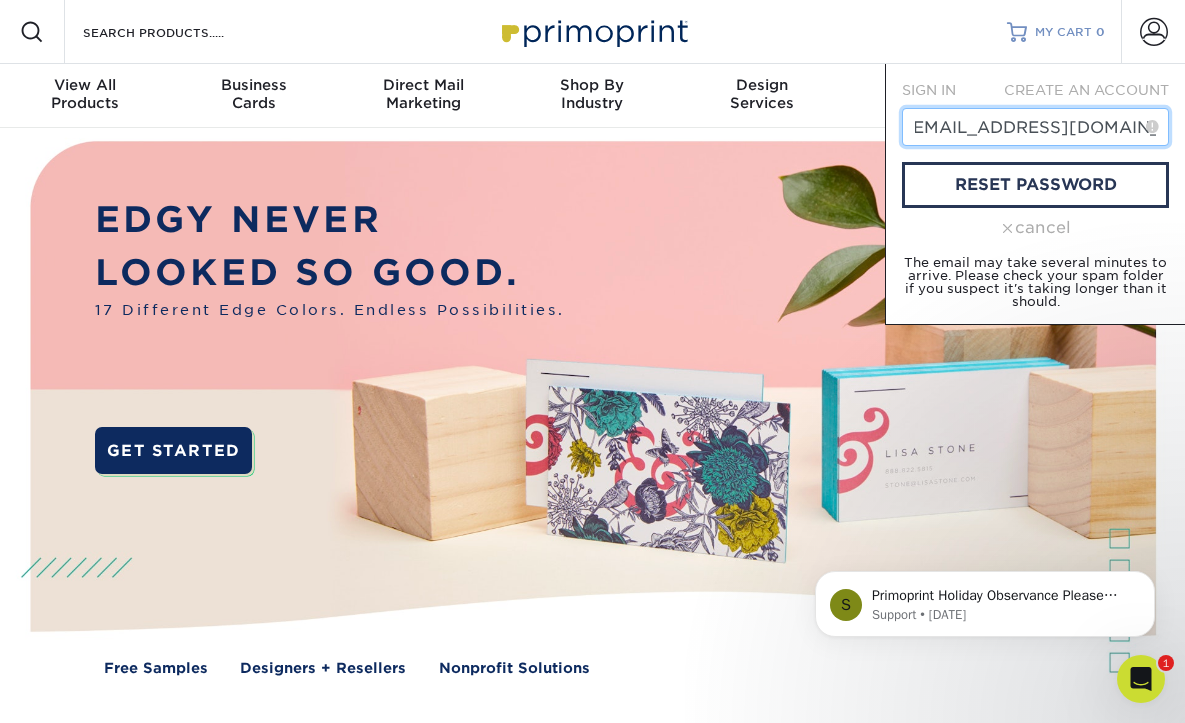 type on "presidential@gc.adventist.org" 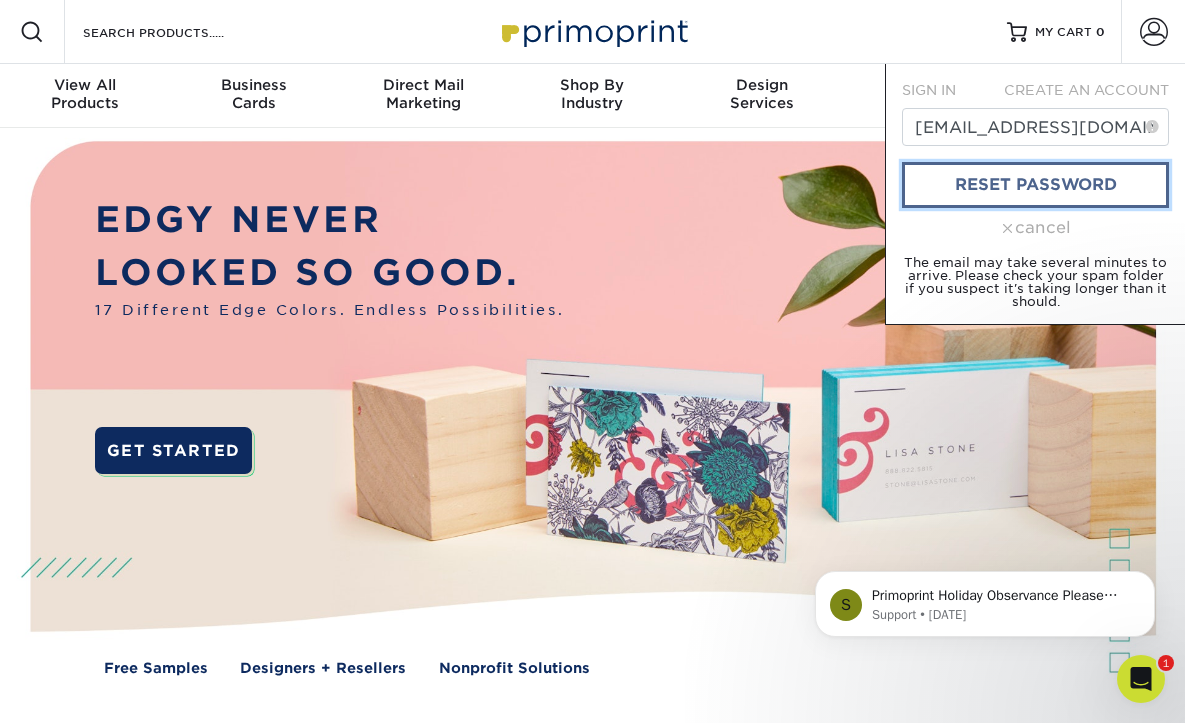click on "reset password" at bounding box center [1035, 185] 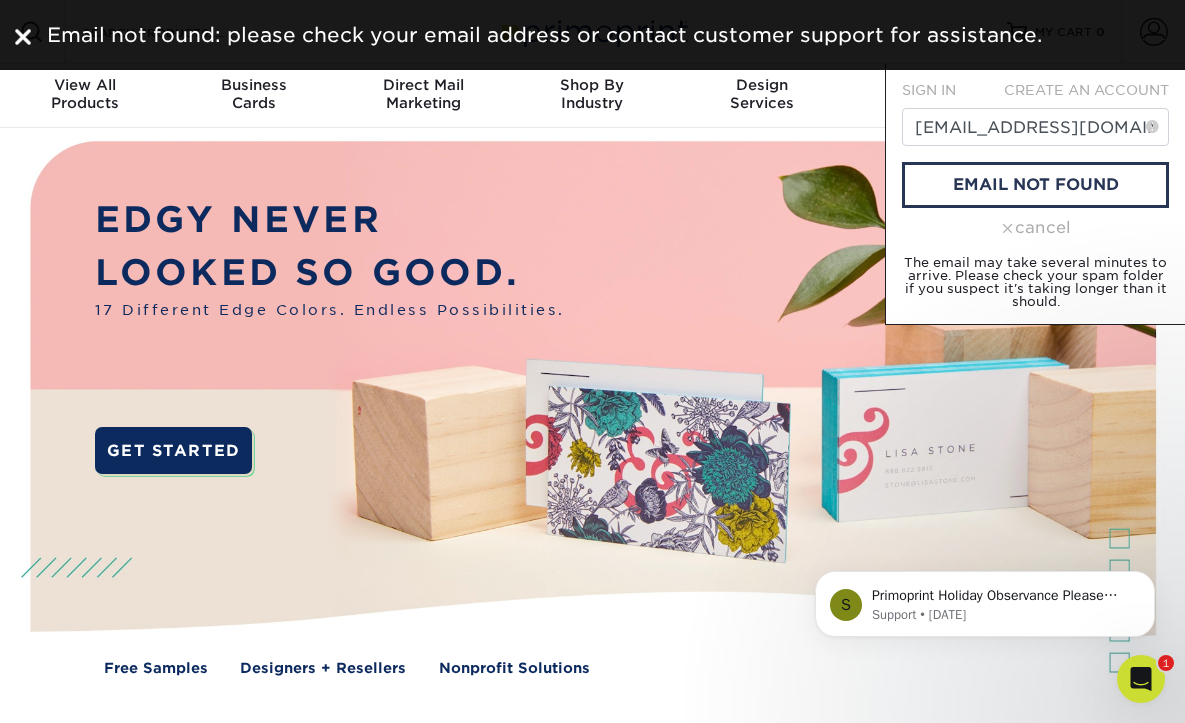 click on "SIGN IN
CREATE AN ACCOUNT
presidential@gc.adventist.org
email not found
cancel
The email may take several minutes to arrive. Please check your spam folder if you suspect it's taking longer than it should." at bounding box center [1035, 194] 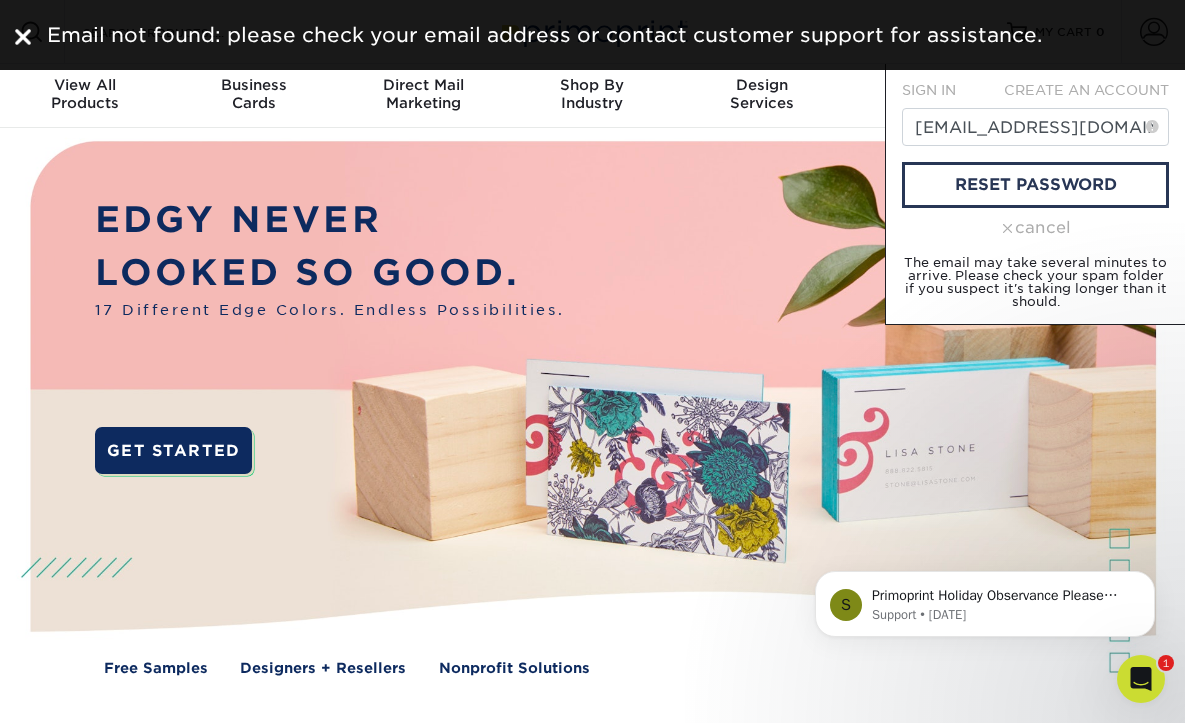 click on "cancel" at bounding box center [1035, 228] 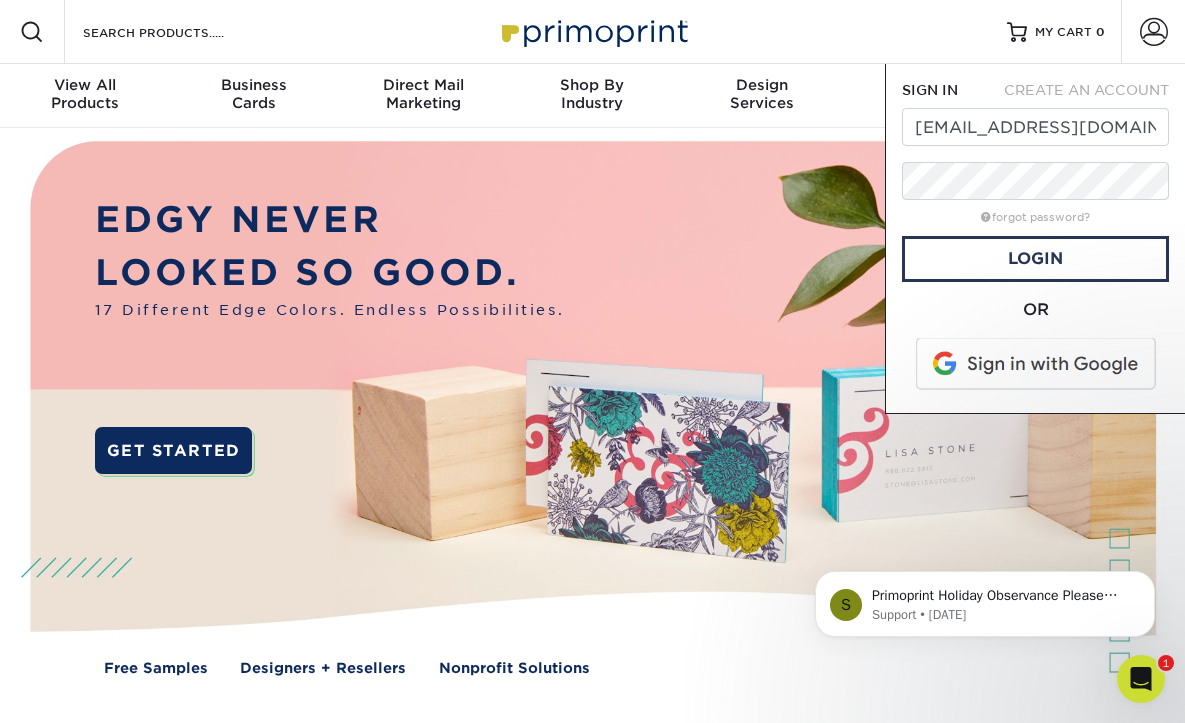 click 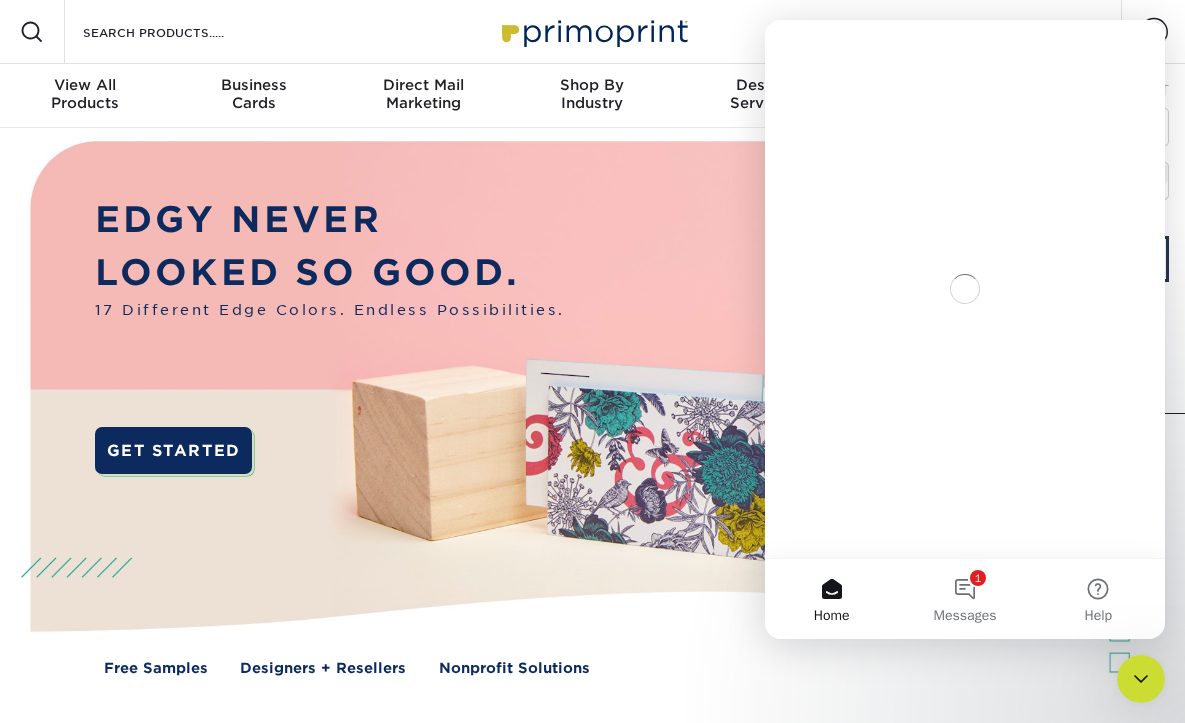 scroll, scrollTop: 0, scrollLeft: 0, axis: both 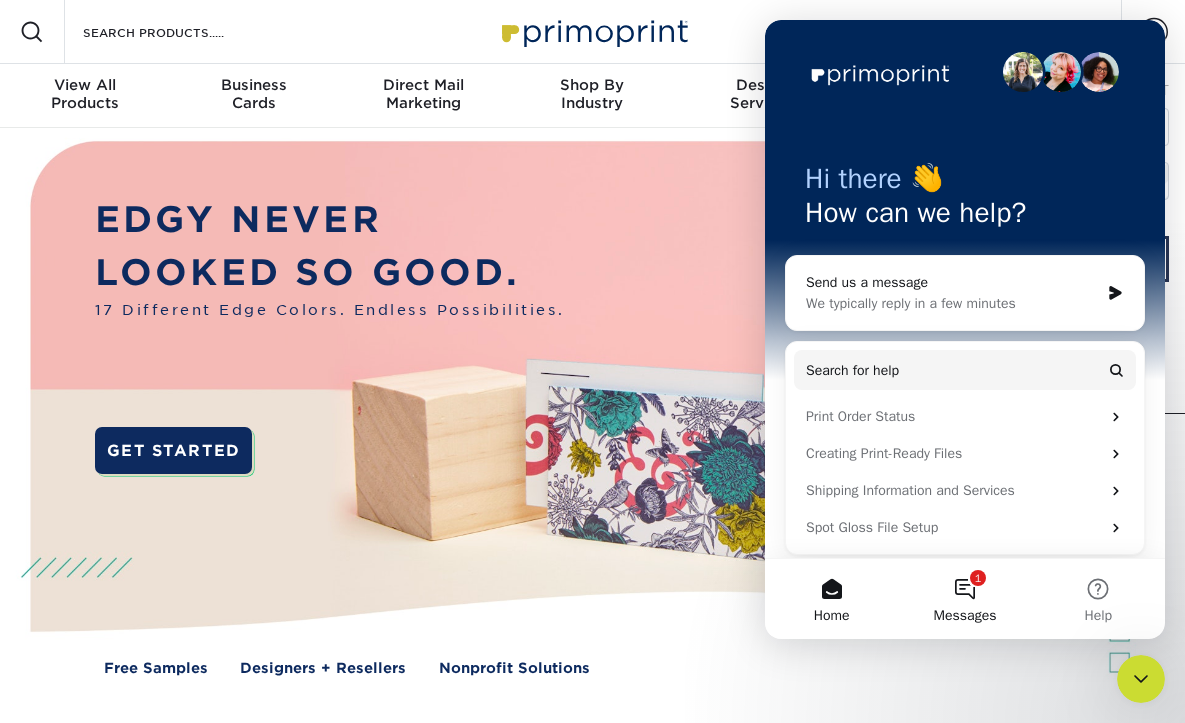 click on "1 Messages" at bounding box center [964, 599] 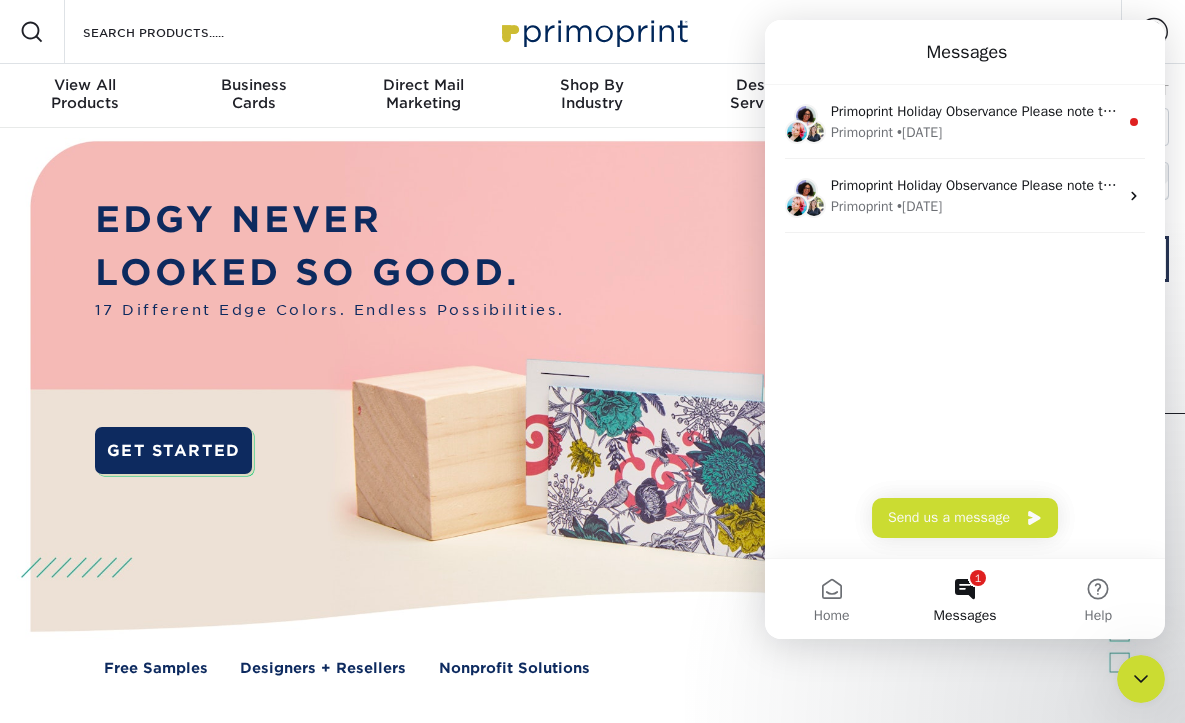 click on "EDGY NEVER
LOOKED SO GOOD.
17 Different Edge Colors. Endless Possibilities.
GET STARTED" at bounding box center [330, 356] 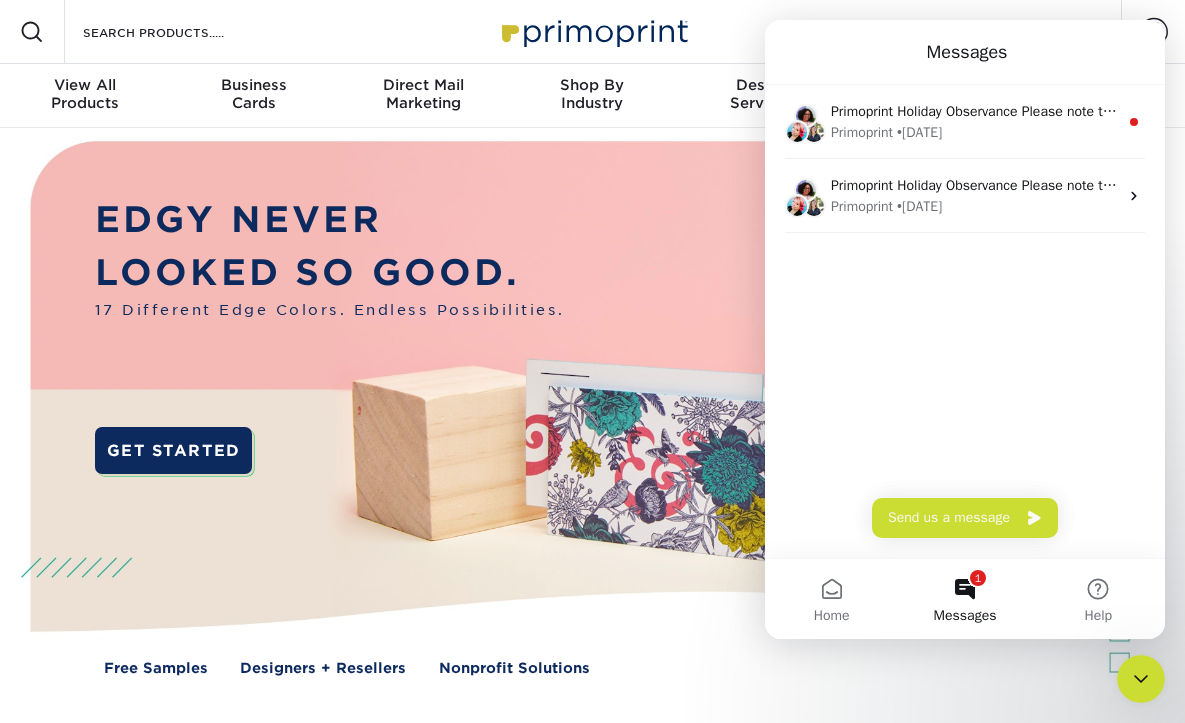 click at bounding box center (592, 421) 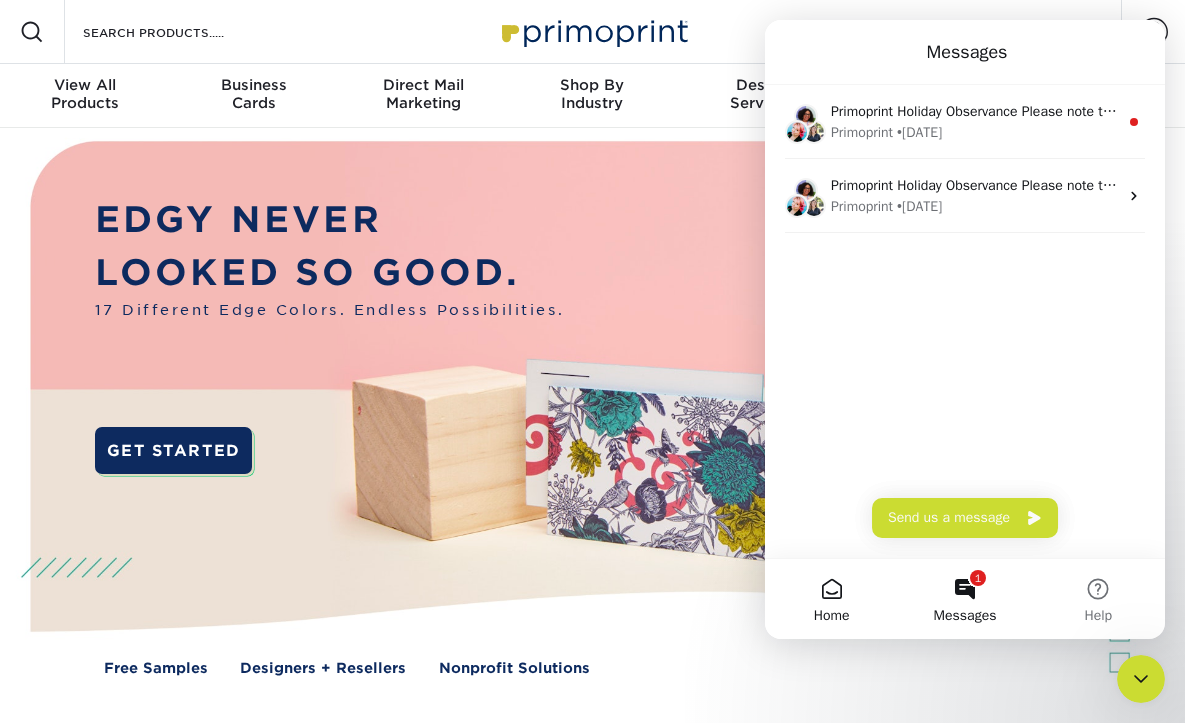 click on "Home" at bounding box center (831, 599) 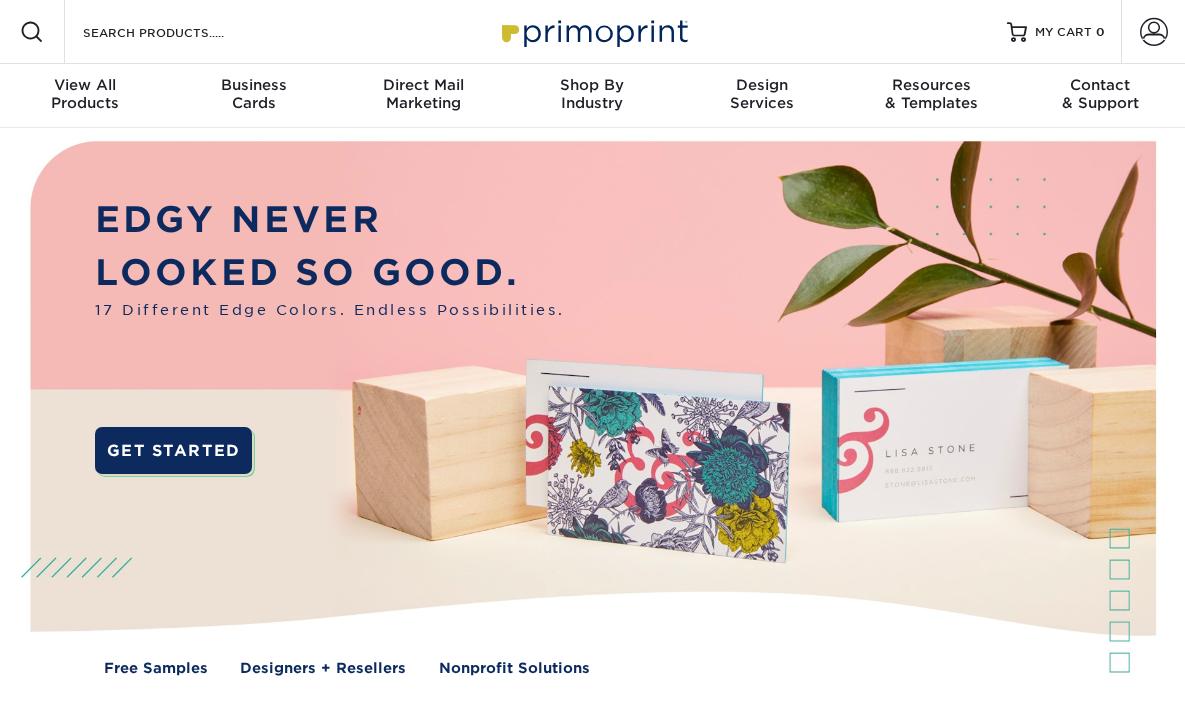 scroll, scrollTop: 0, scrollLeft: 0, axis: both 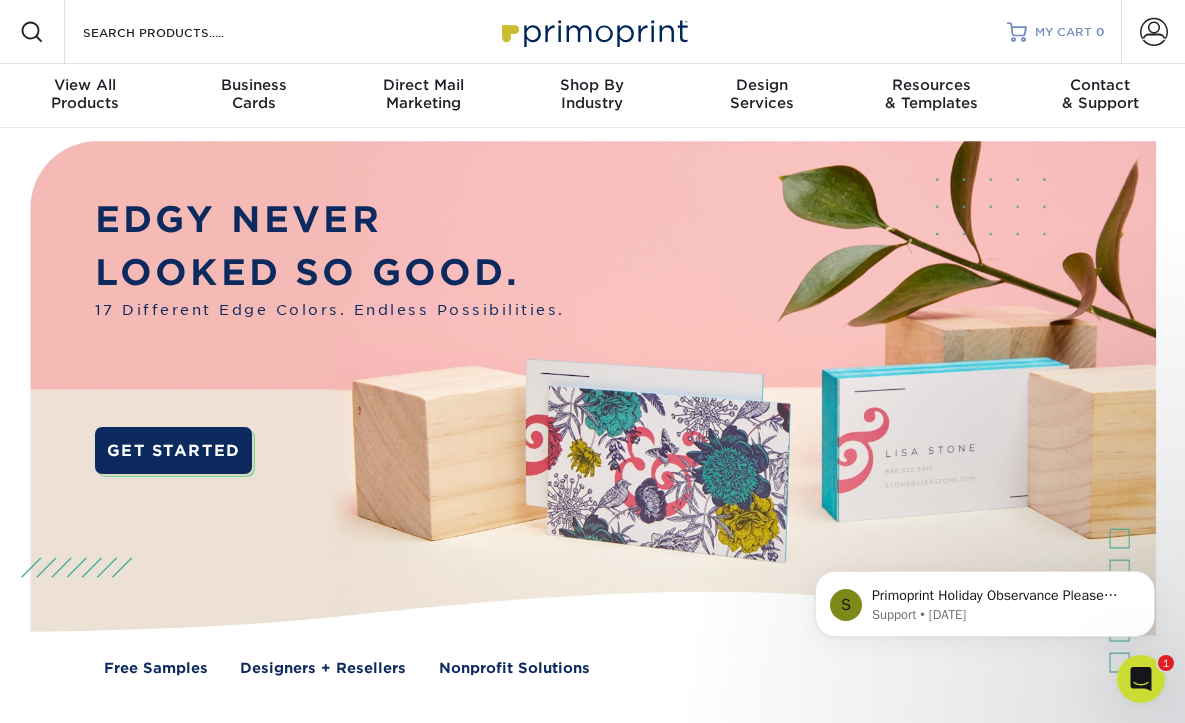 click on "MY CART" at bounding box center (1063, 32) 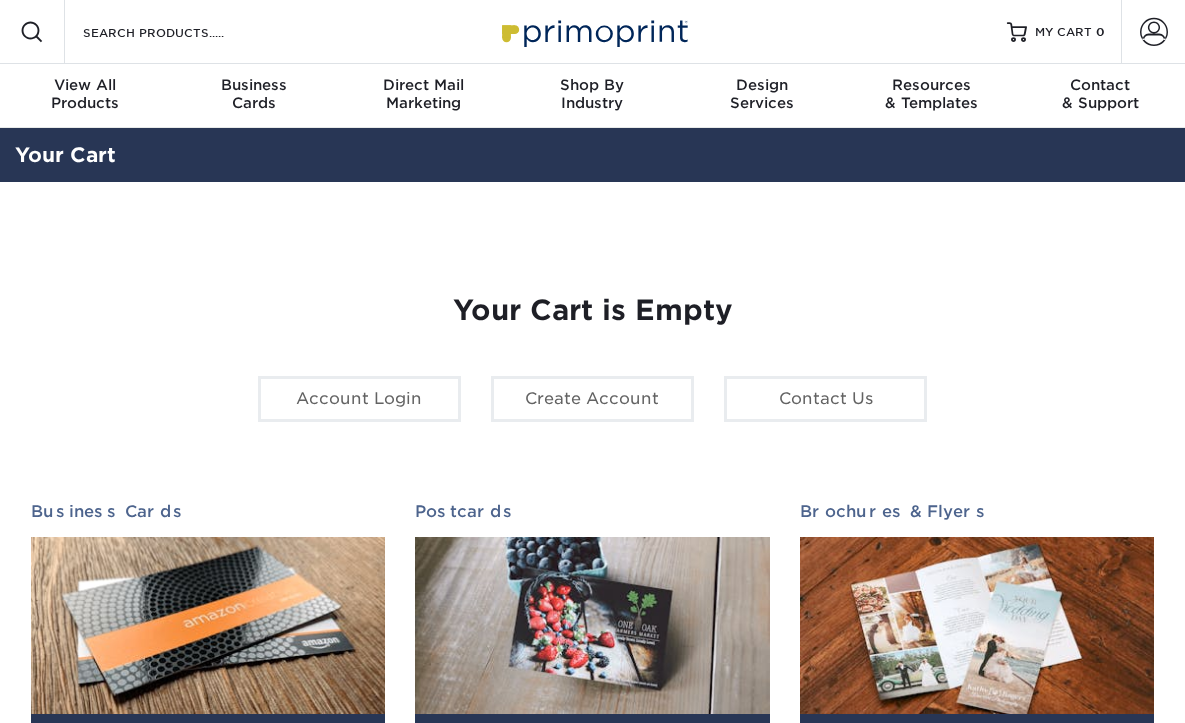 scroll, scrollTop: 0, scrollLeft: 0, axis: both 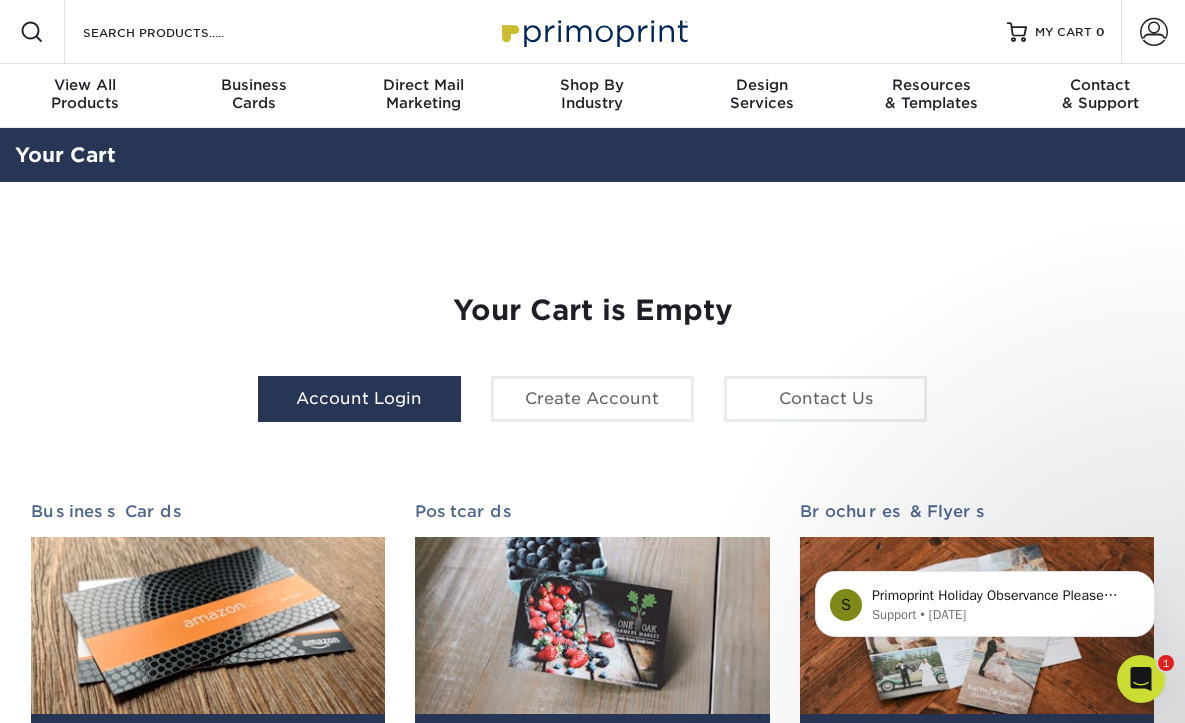 click on "Account Login" at bounding box center [359, 399] 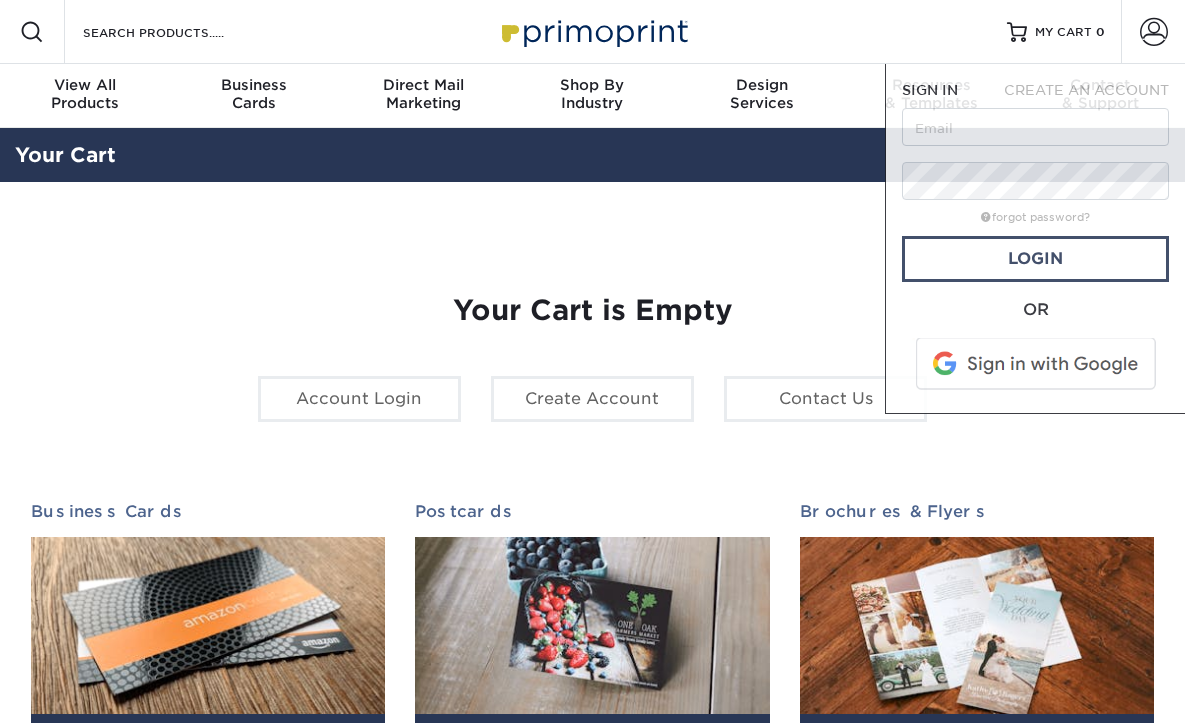 scroll, scrollTop: 0, scrollLeft: 0, axis: both 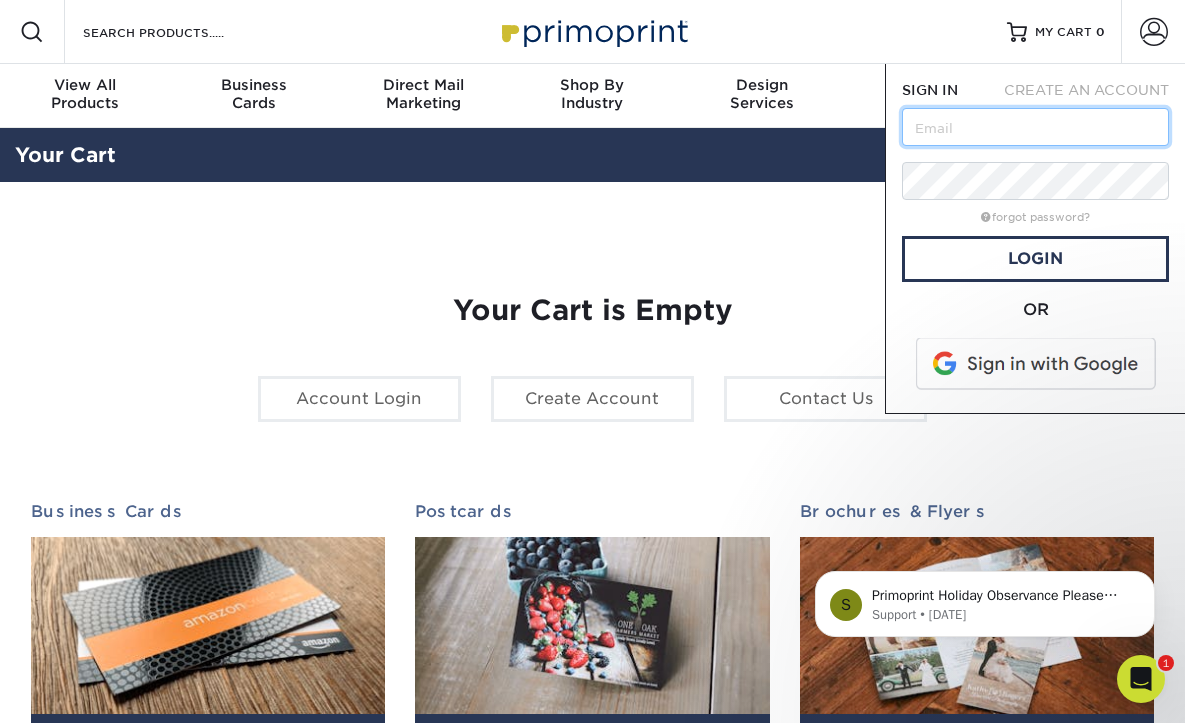 click at bounding box center [1035, 127] 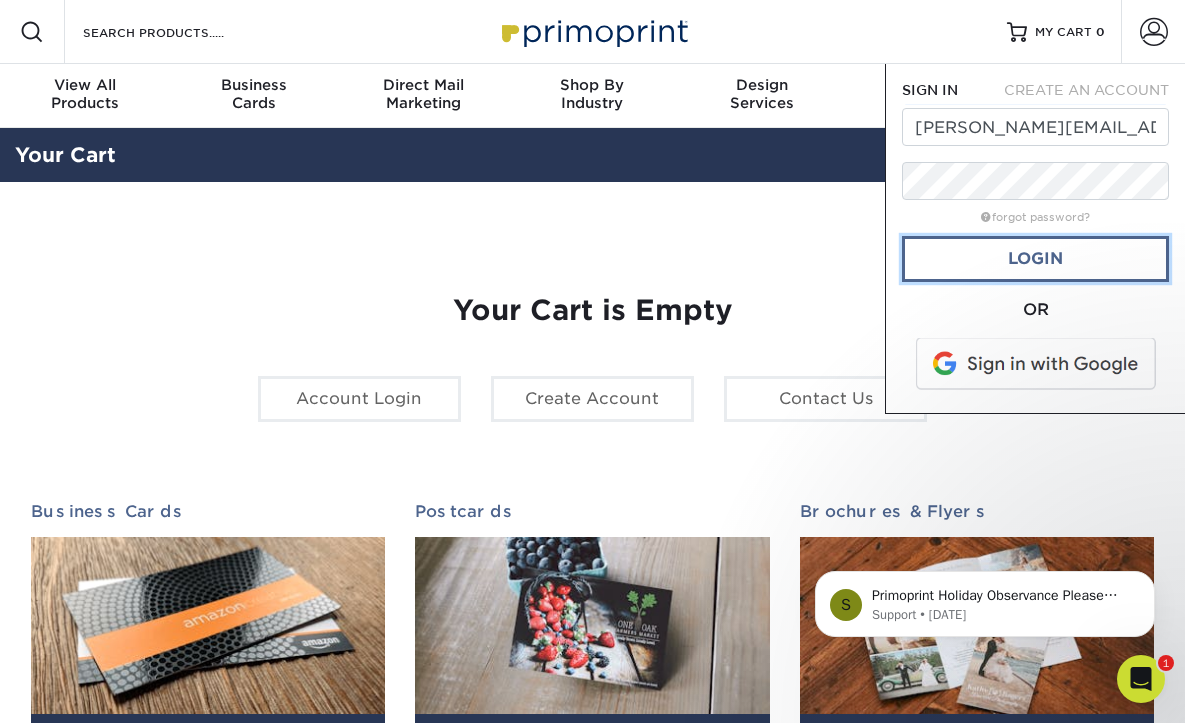 click on "Login" at bounding box center [1035, 259] 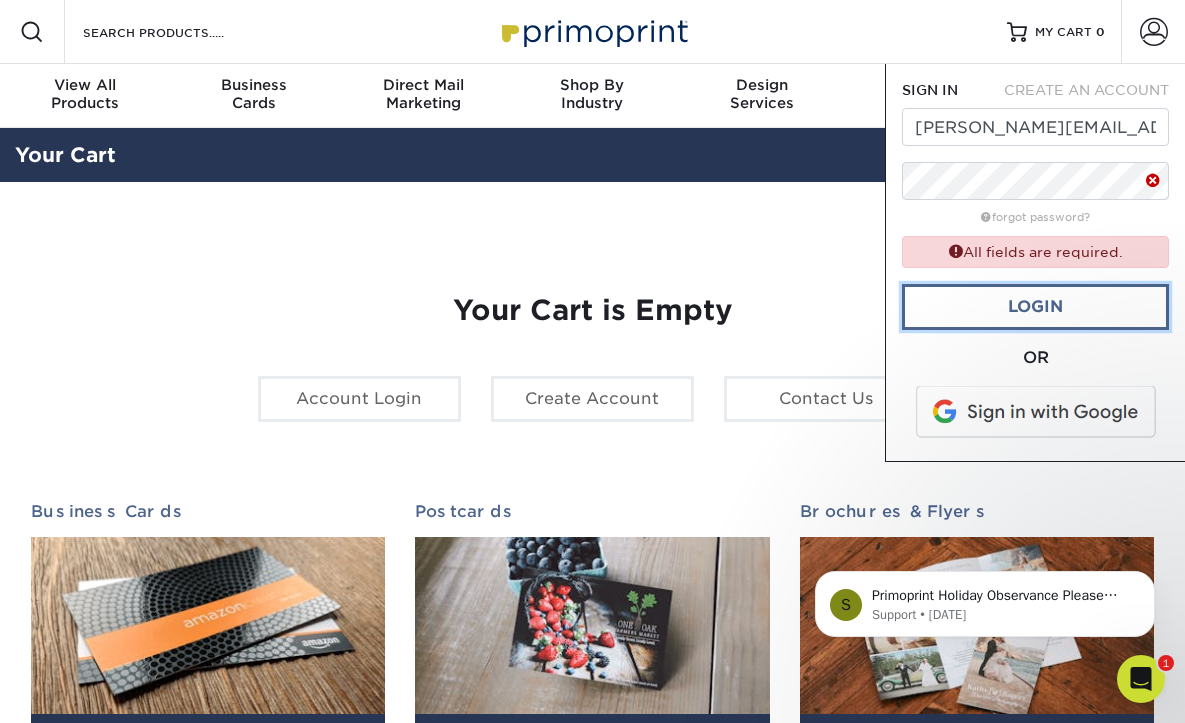 click on "Login" at bounding box center [1035, 307] 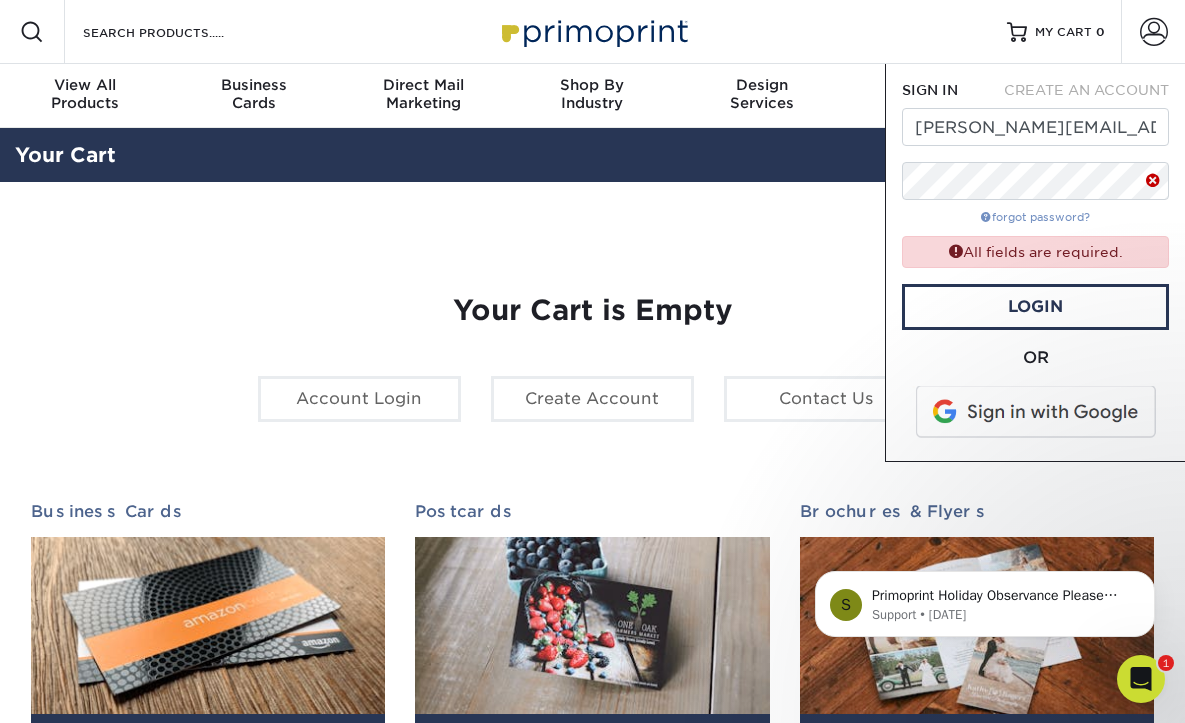 click on "forgot password?" at bounding box center (1035, 217) 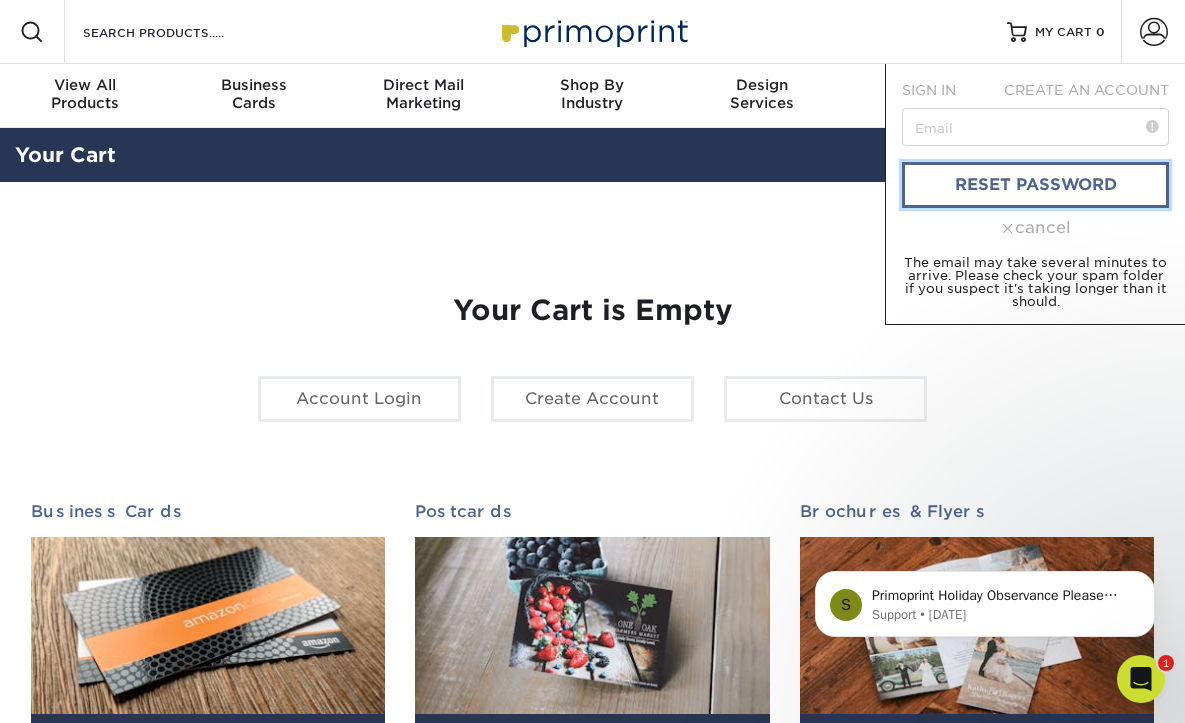 click on "reset password" at bounding box center (1035, 185) 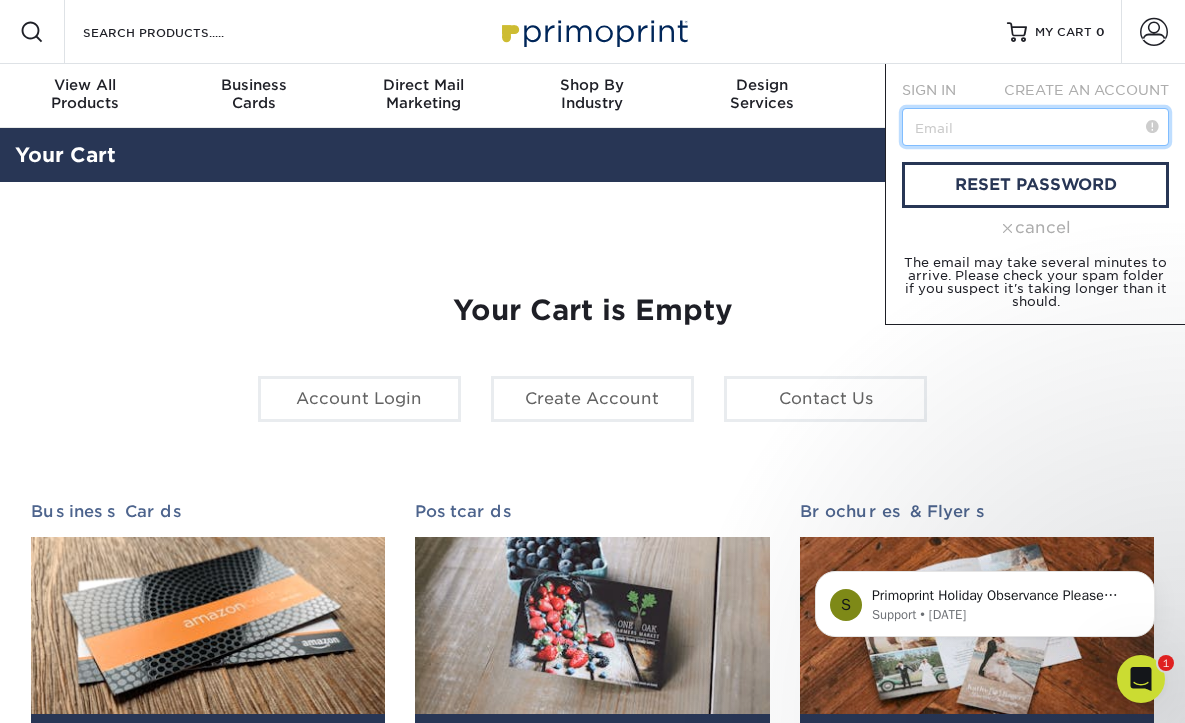 click at bounding box center (1035, 127) 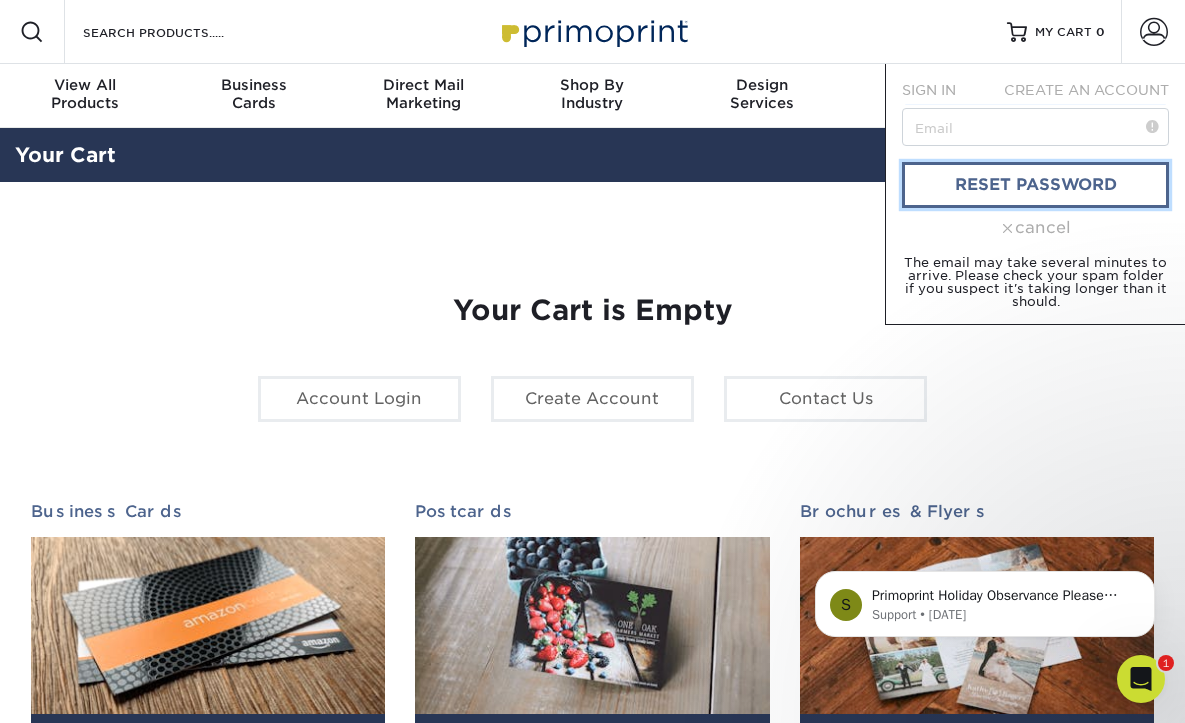 click on "reset password" at bounding box center (1035, 185) 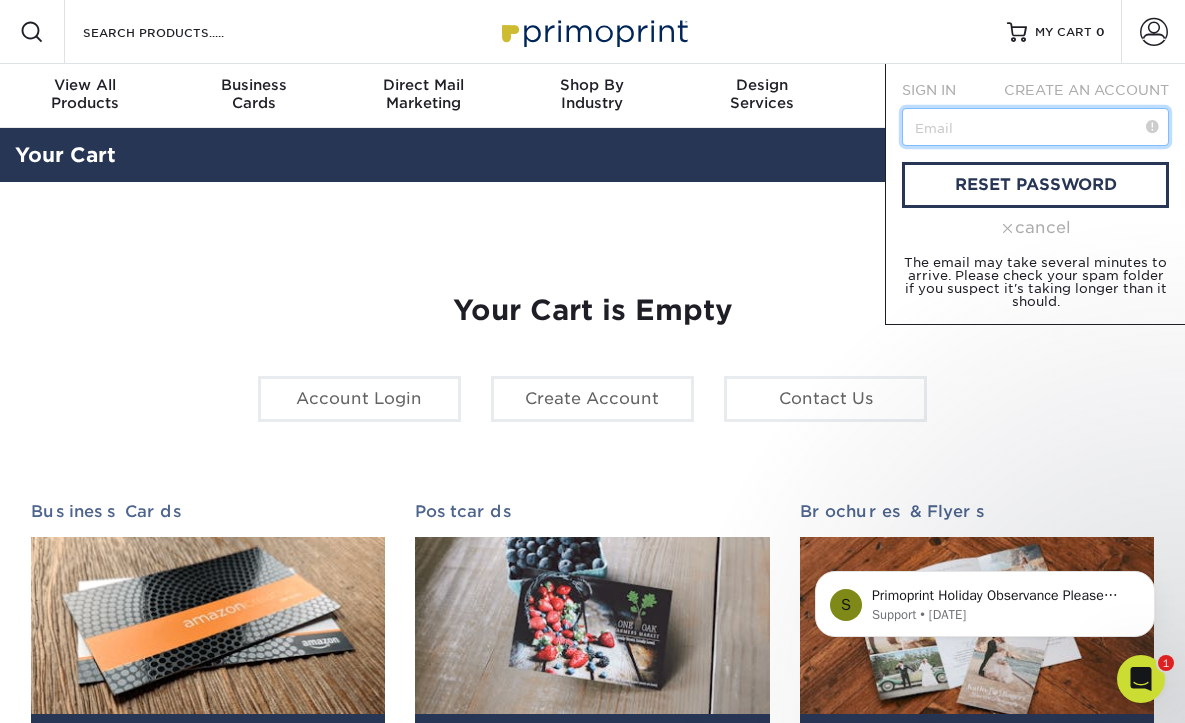 click at bounding box center (1035, 127) 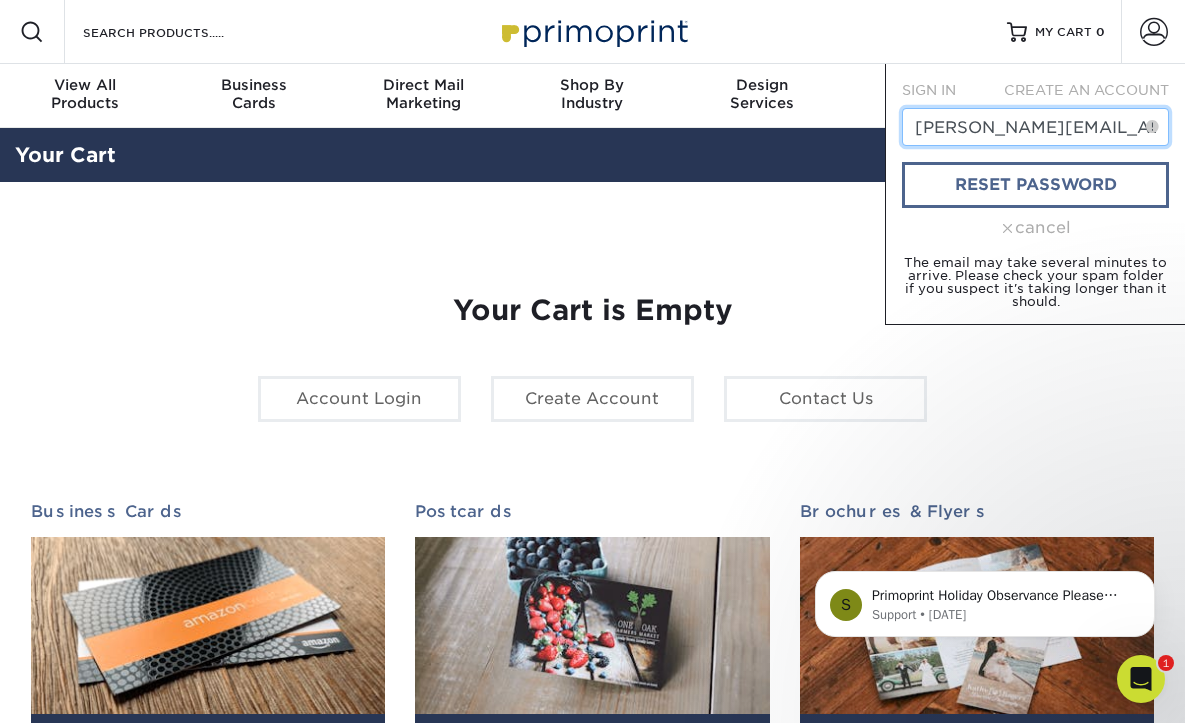 type on "howards@gc.adventist.org" 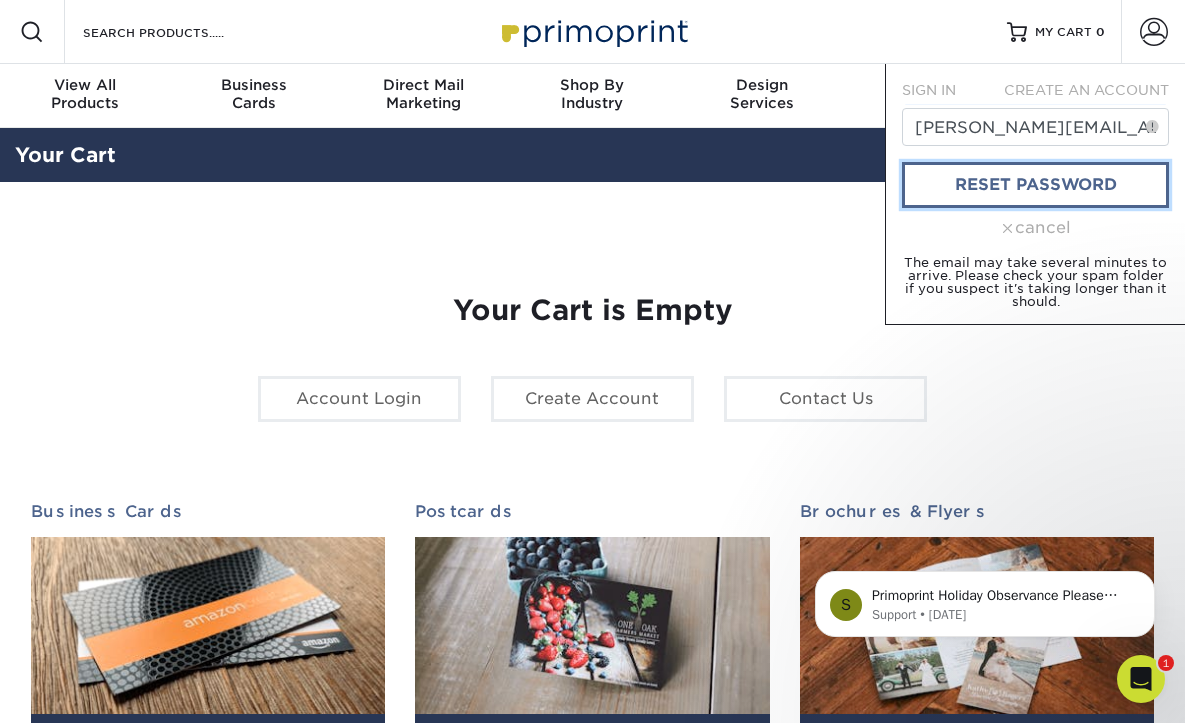 click on "reset password" at bounding box center (1035, 185) 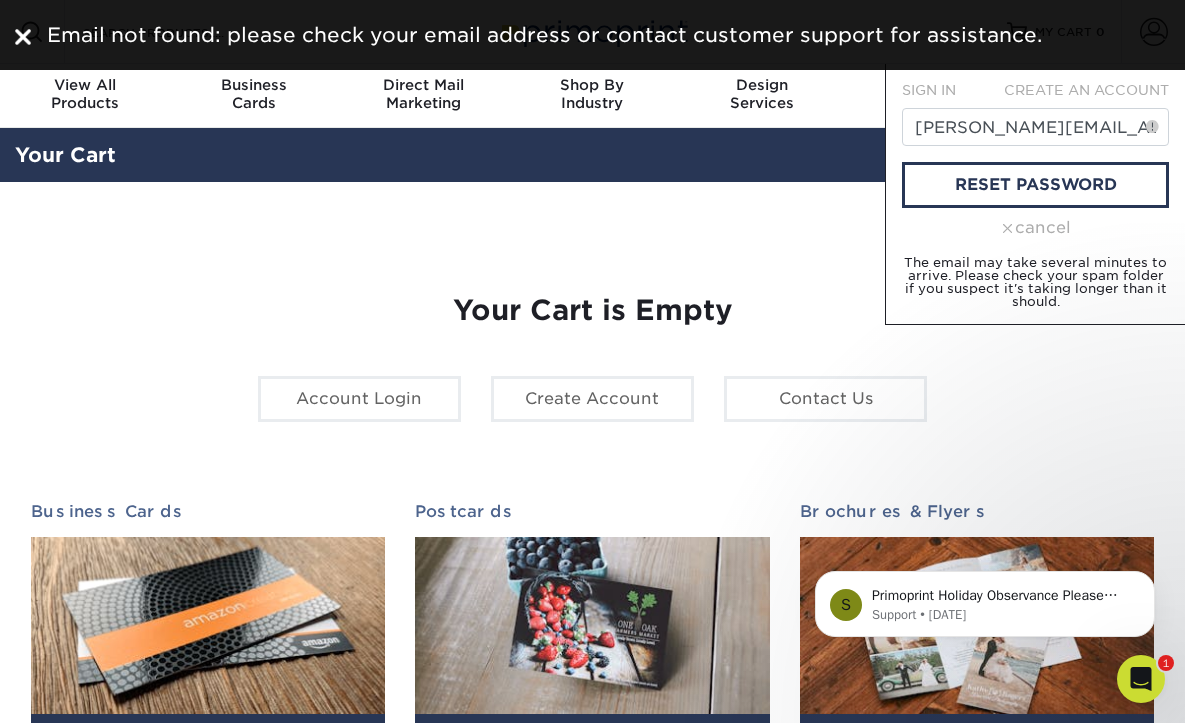 click on "cancel" at bounding box center [1035, 228] 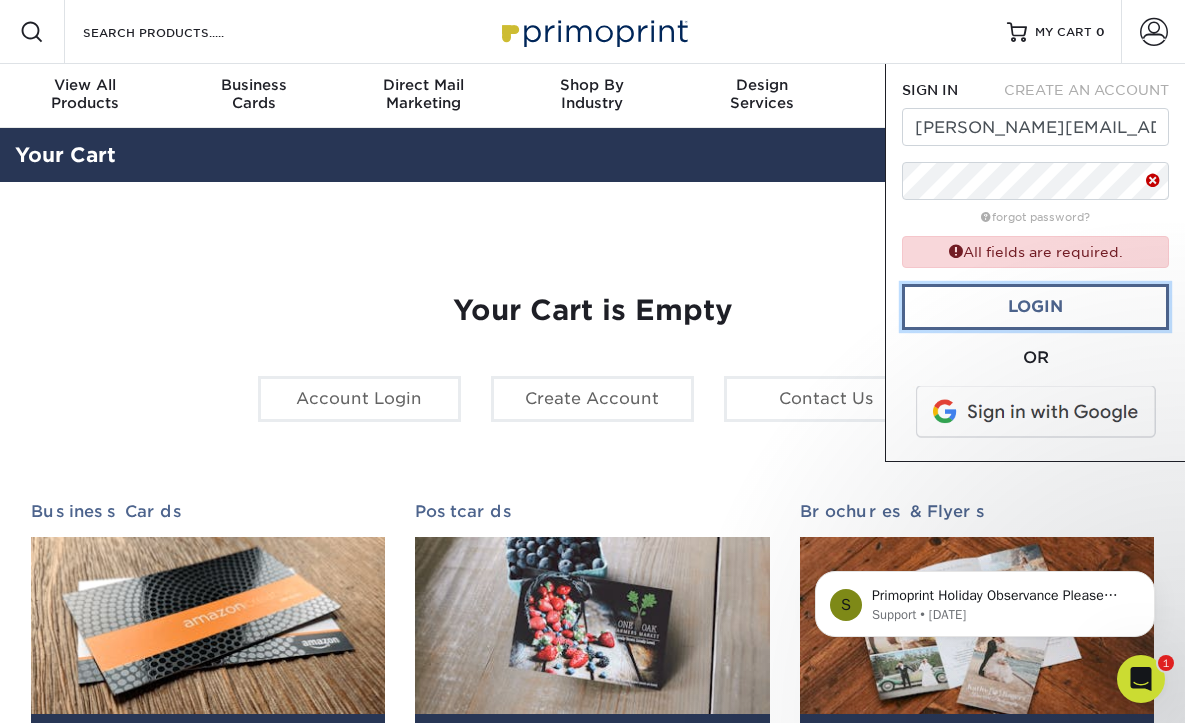 click on "Login" at bounding box center (1035, 307) 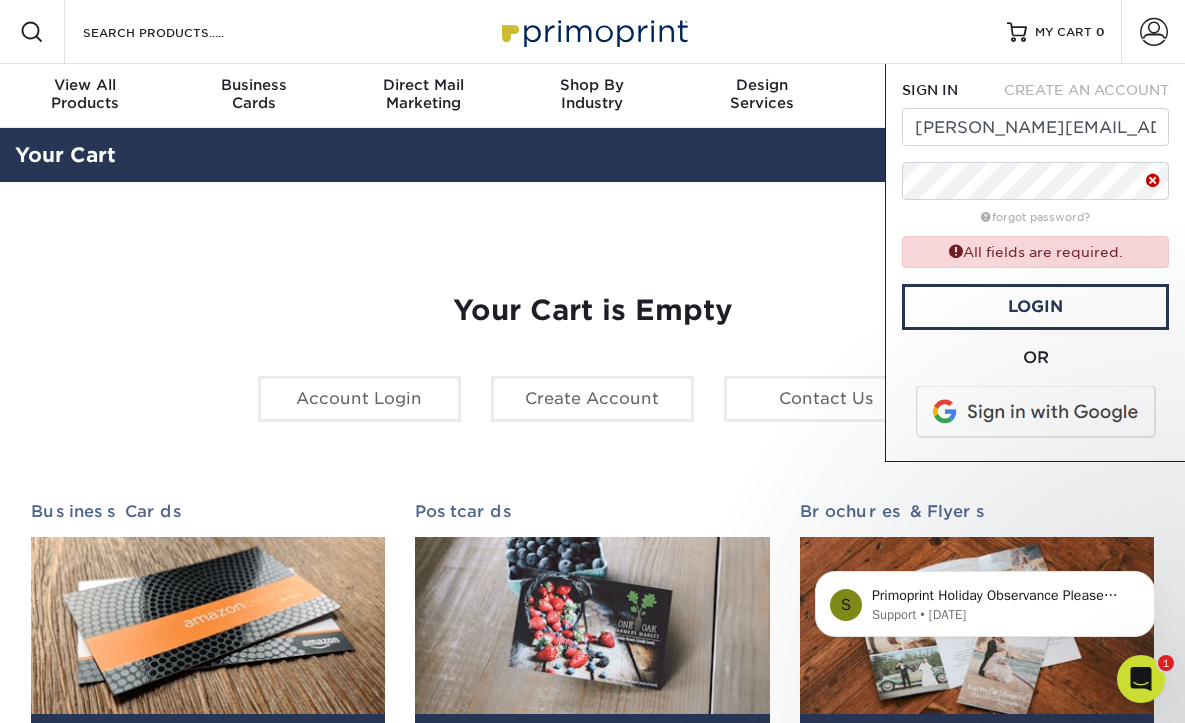 click on "All fields are required." at bounding box center (1035, 251) 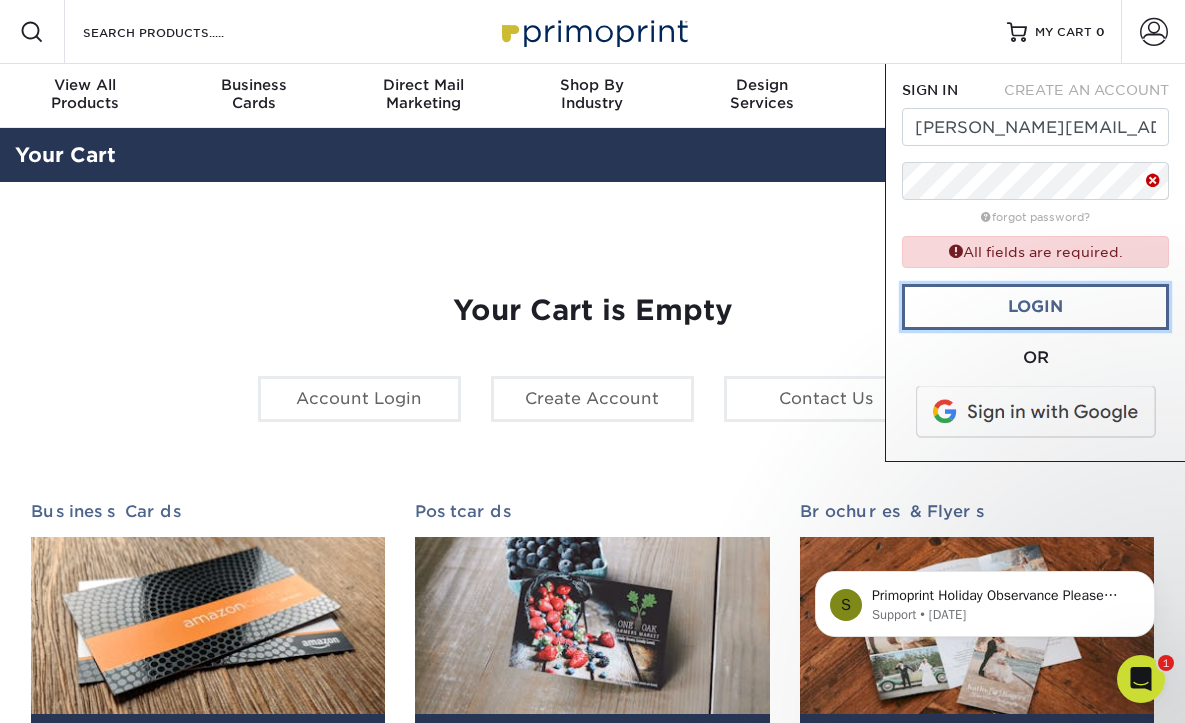 click on "Login" at bounding box center (1035, 307) 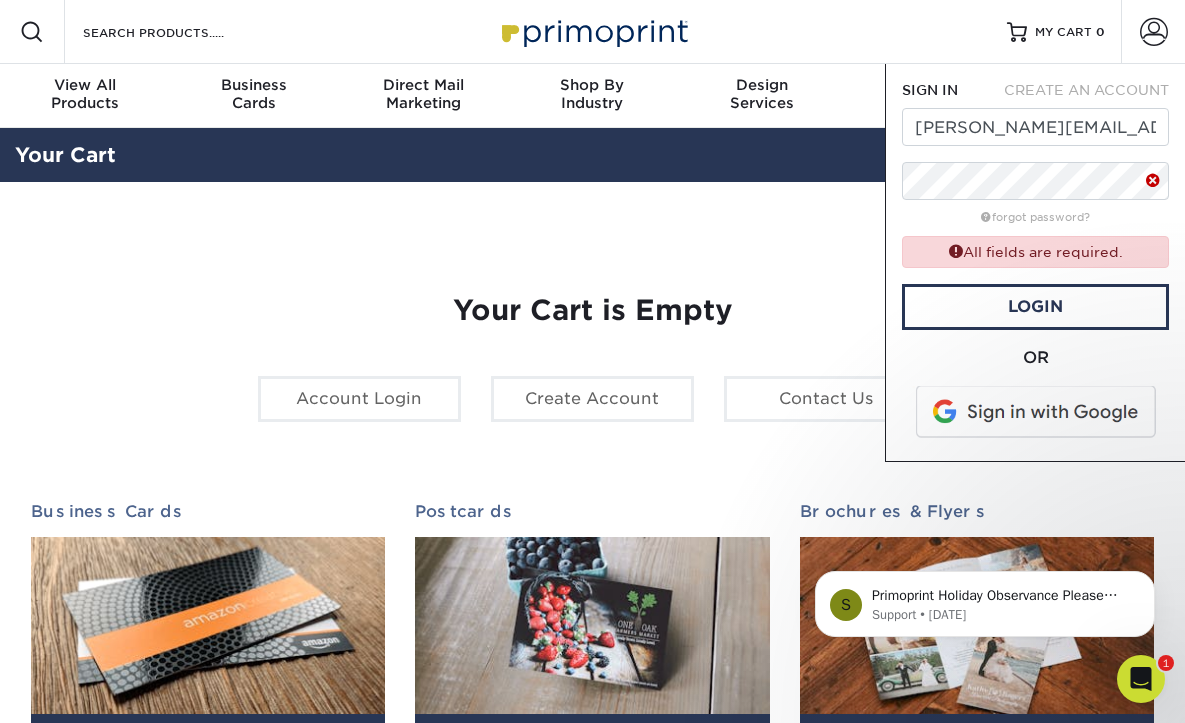 click at bounding box center (1145, 181) 